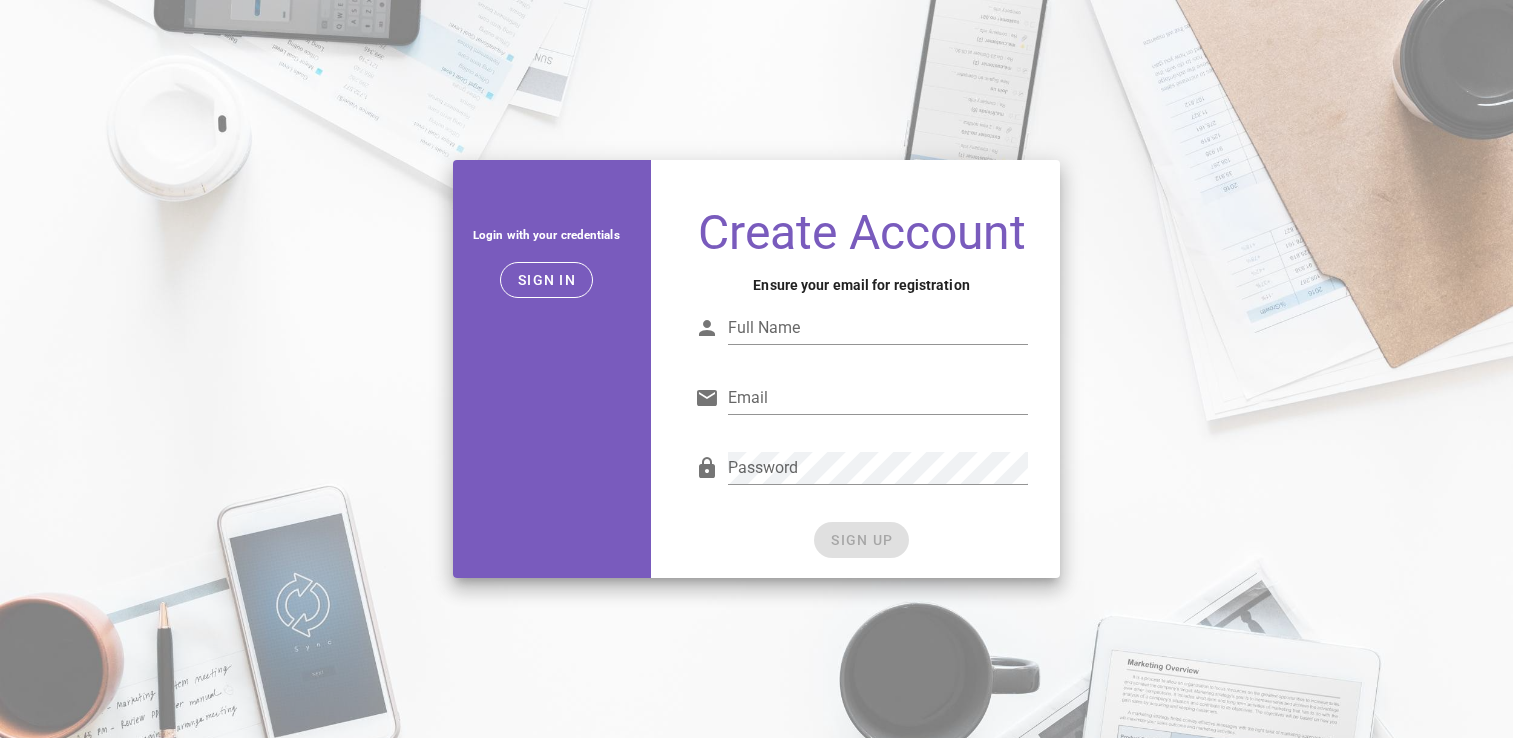 scroll, scrollTop: 0, scrollLeft: 0, axis: both 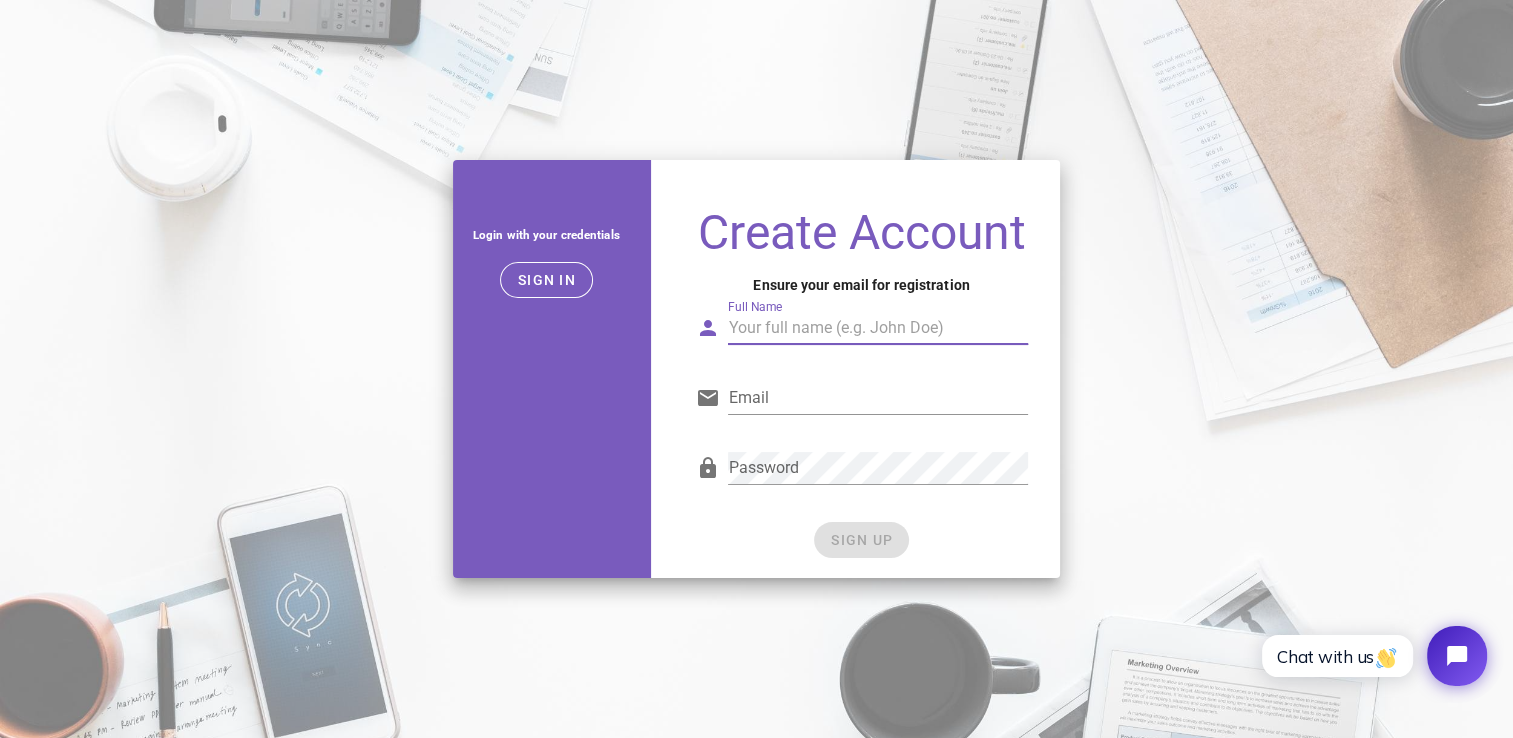 click on "Full Name" at bounding box center (877, 328) 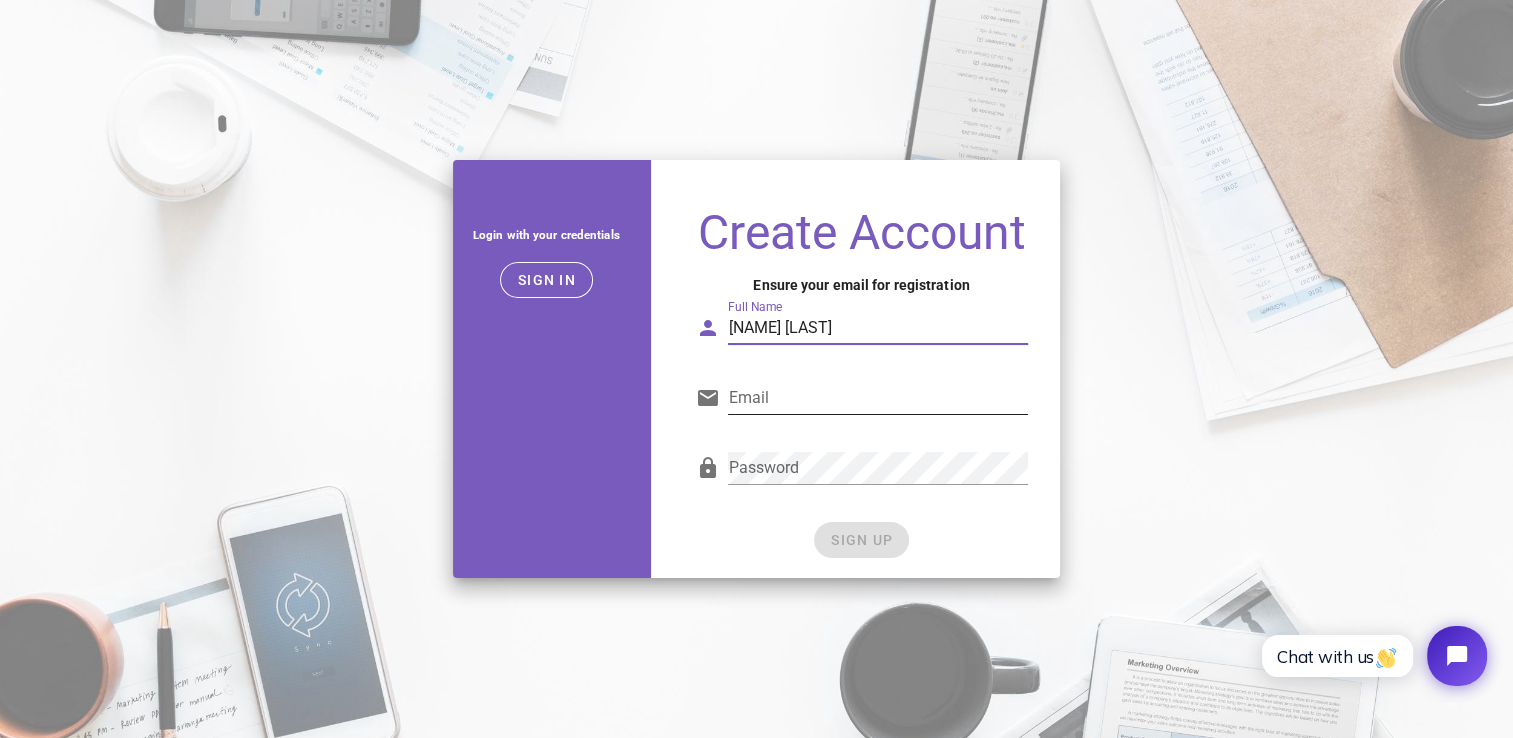type on "[NAME] [LAST]" 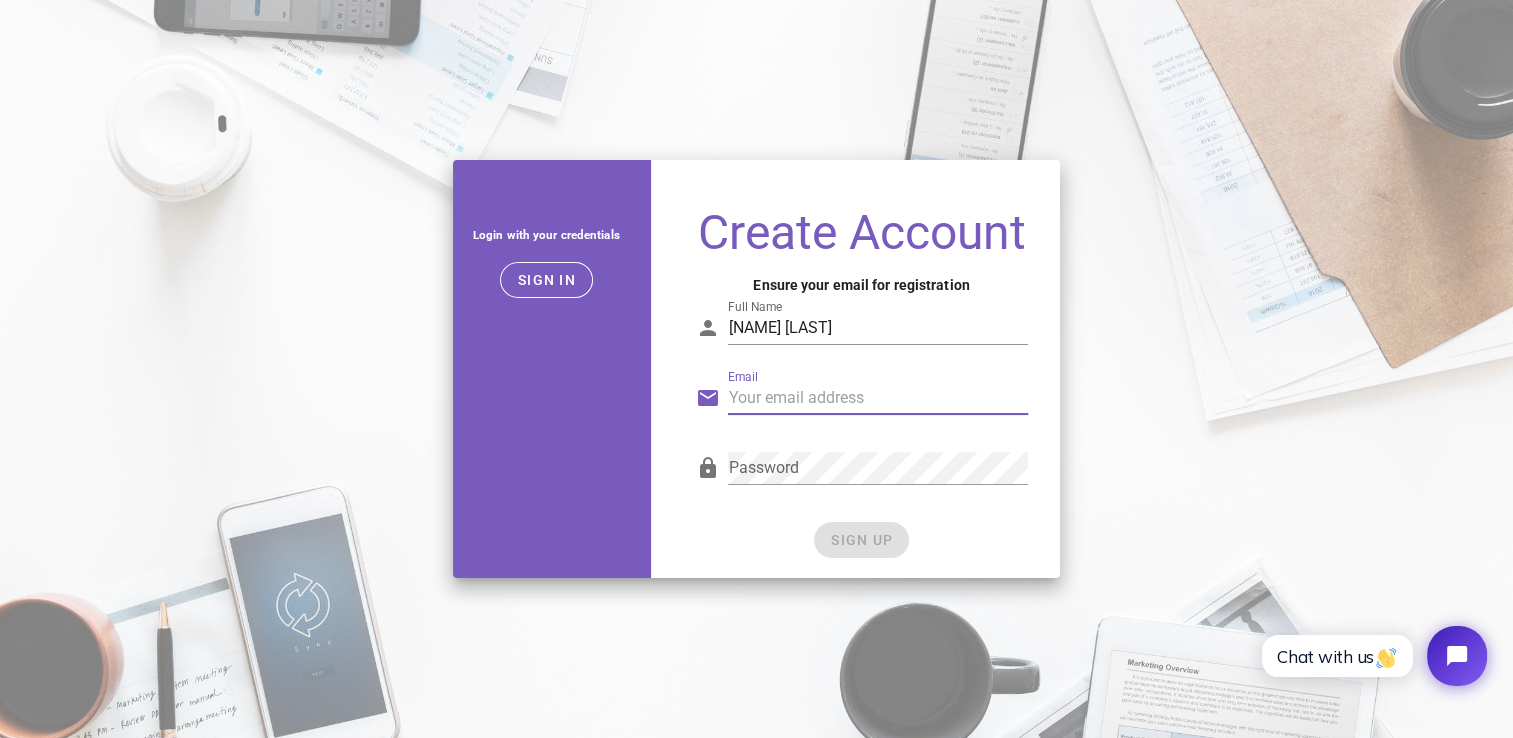 type on "[EMAIL]" 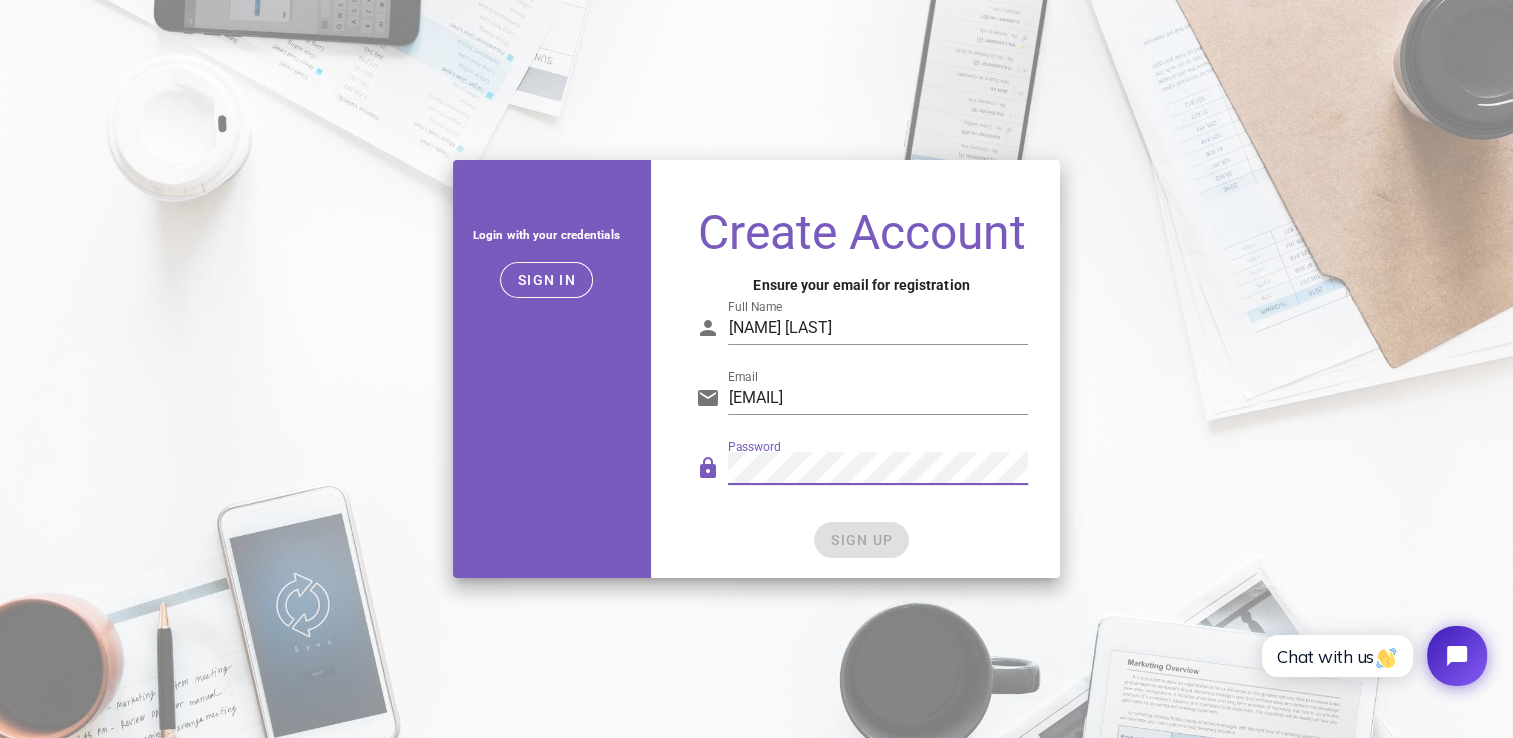 click on "Create Account   Ensure your email for registration   Full Name [NAME] [LAST]   Email [EMAIL]   Password   SIGN UP" at bounding box center [861, 369] 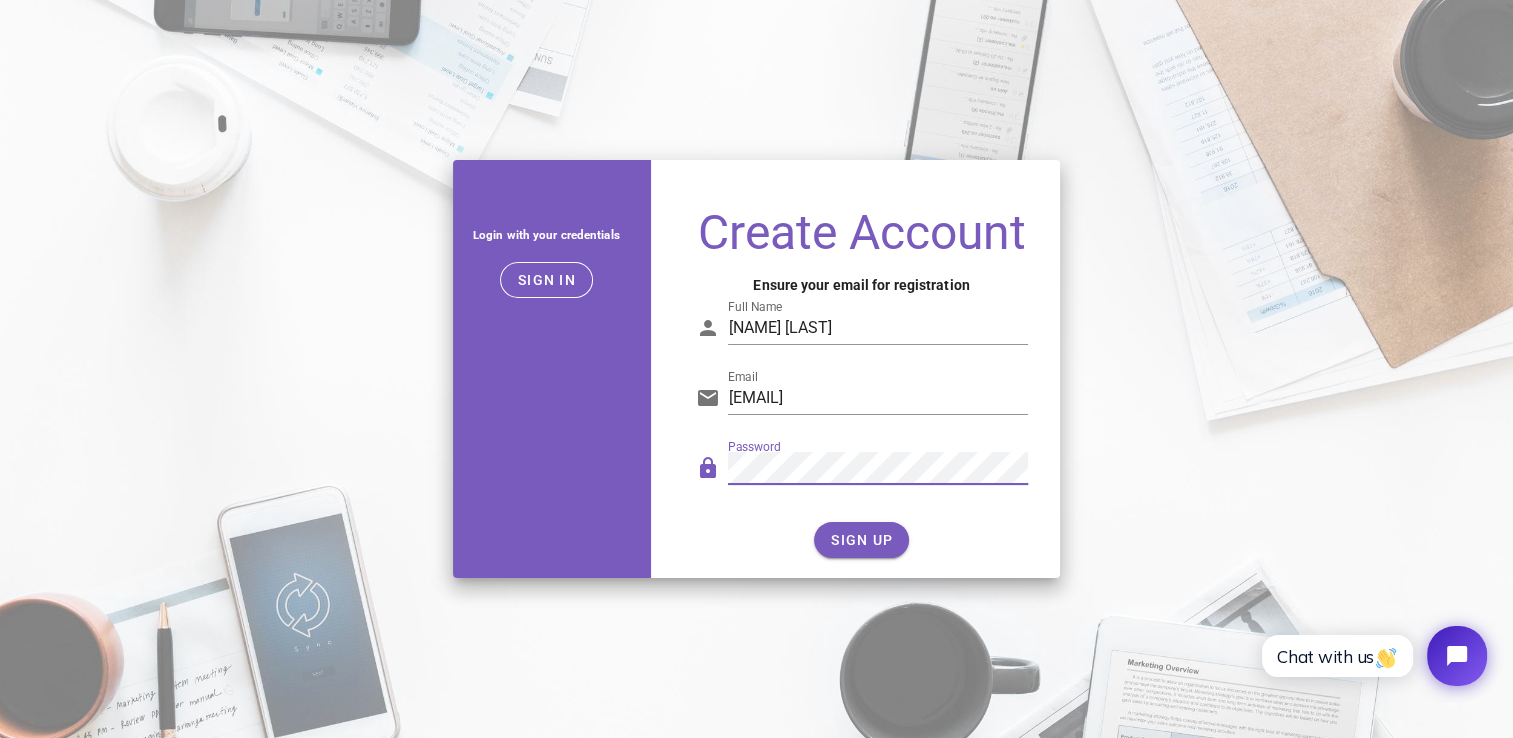click on "Create Account   Ensure your email for registration   Full Name [NAME] [LAST]   Email [EMAIL]   Password   SIGN UP" at bounding box center [861, 385] 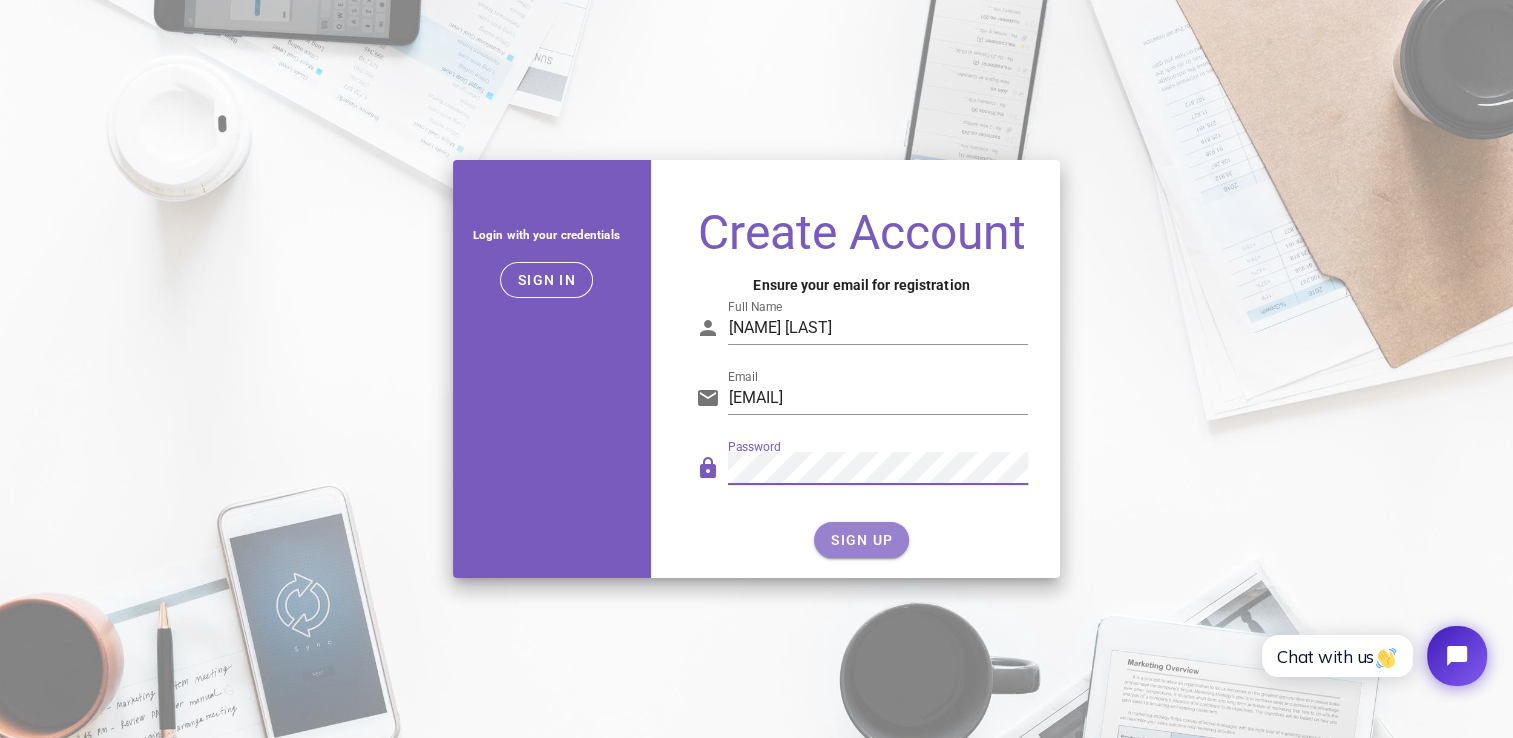 click on "SIGN UP" at bounding box center (861, 540) 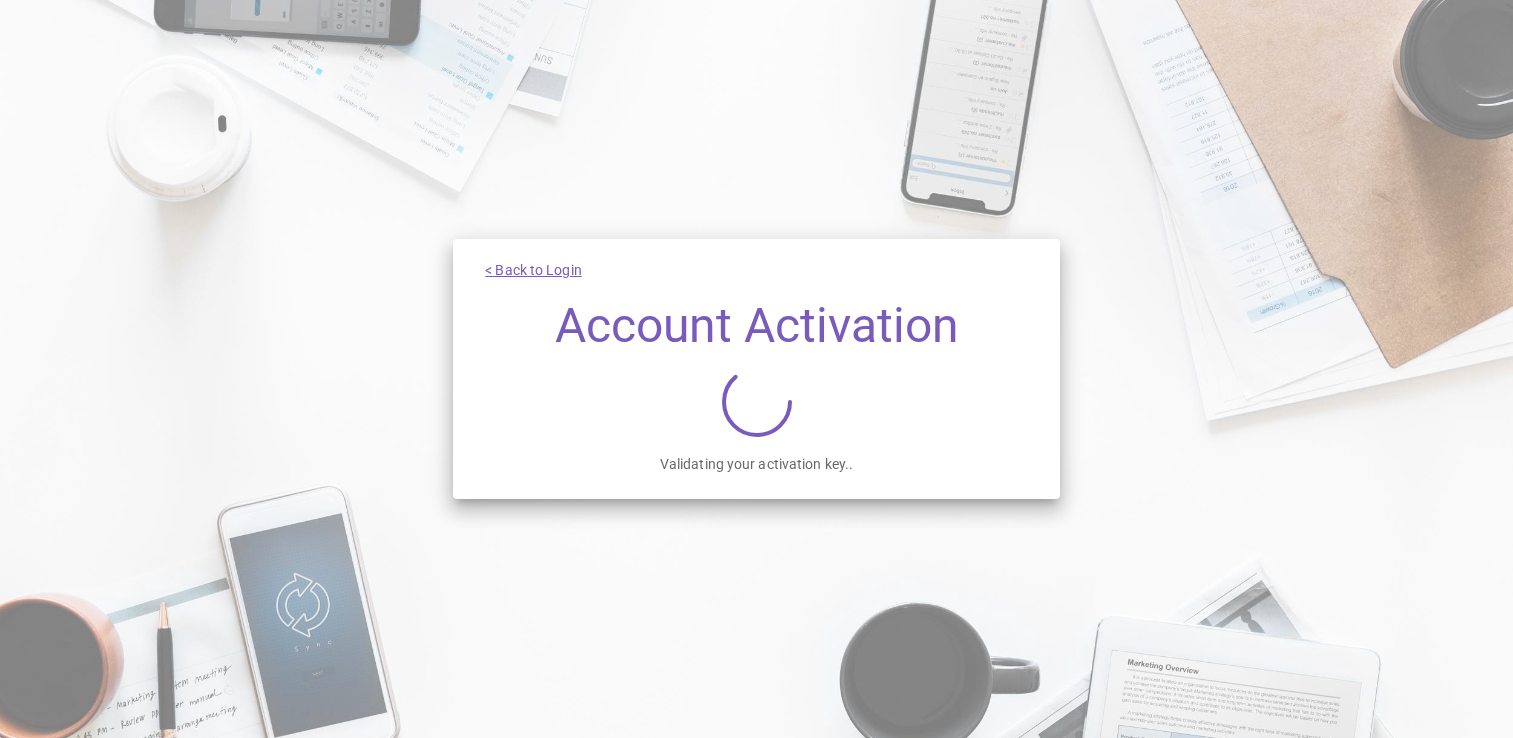 scroll, scrollTop: 0, scrollLeft: 0, axis: both 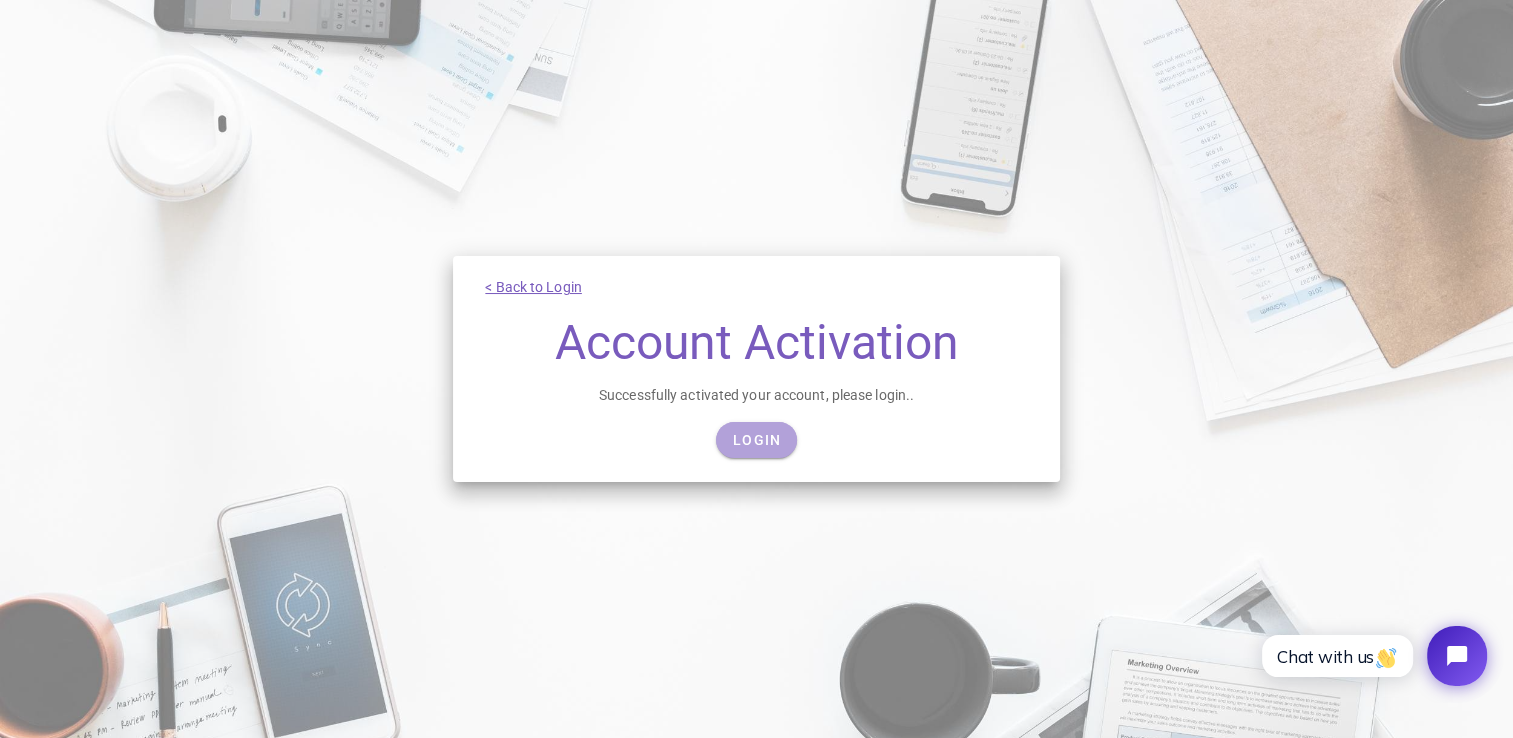click on "Login" at bounding box center (756, 440) 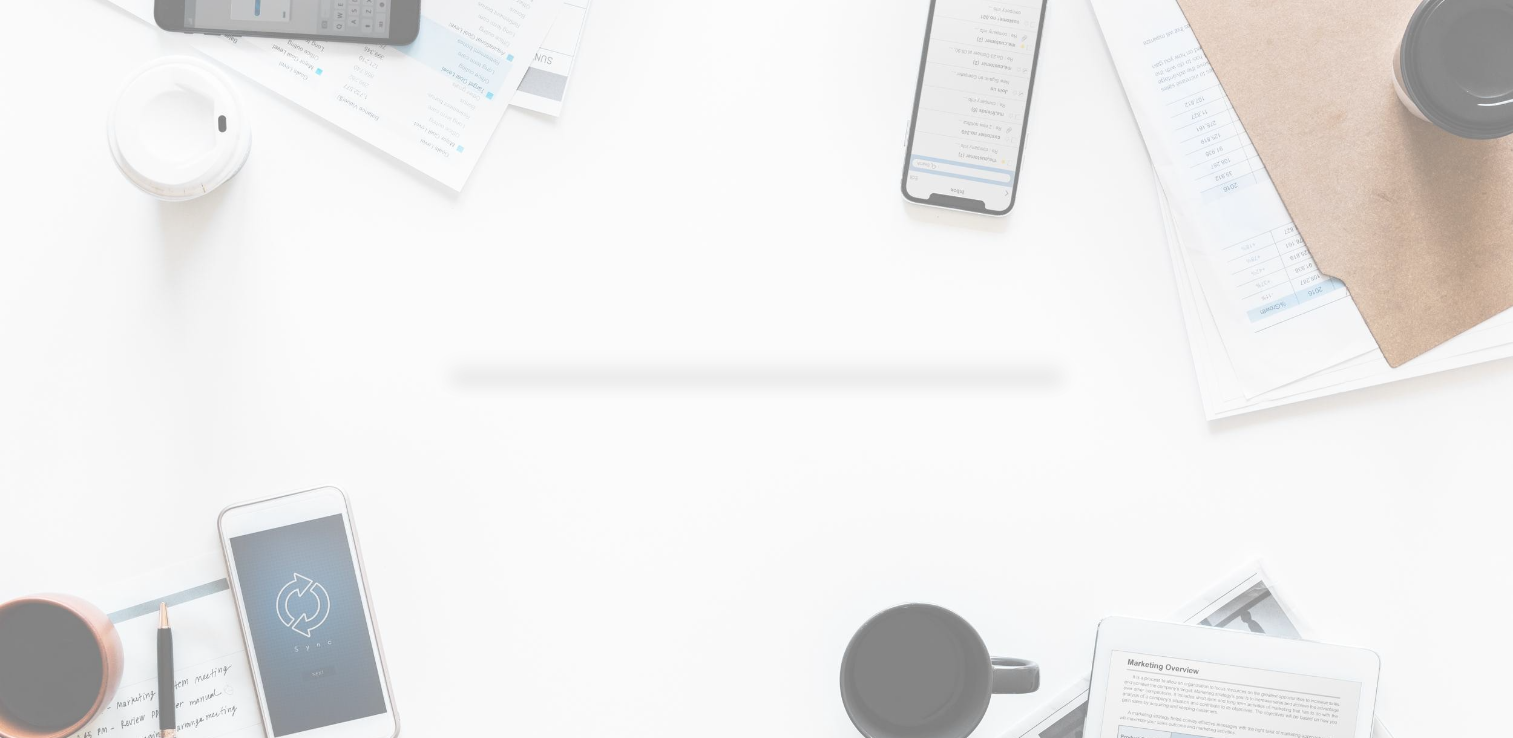 scroll, scrollTop: 0, scrollLeft: 0, axis: both 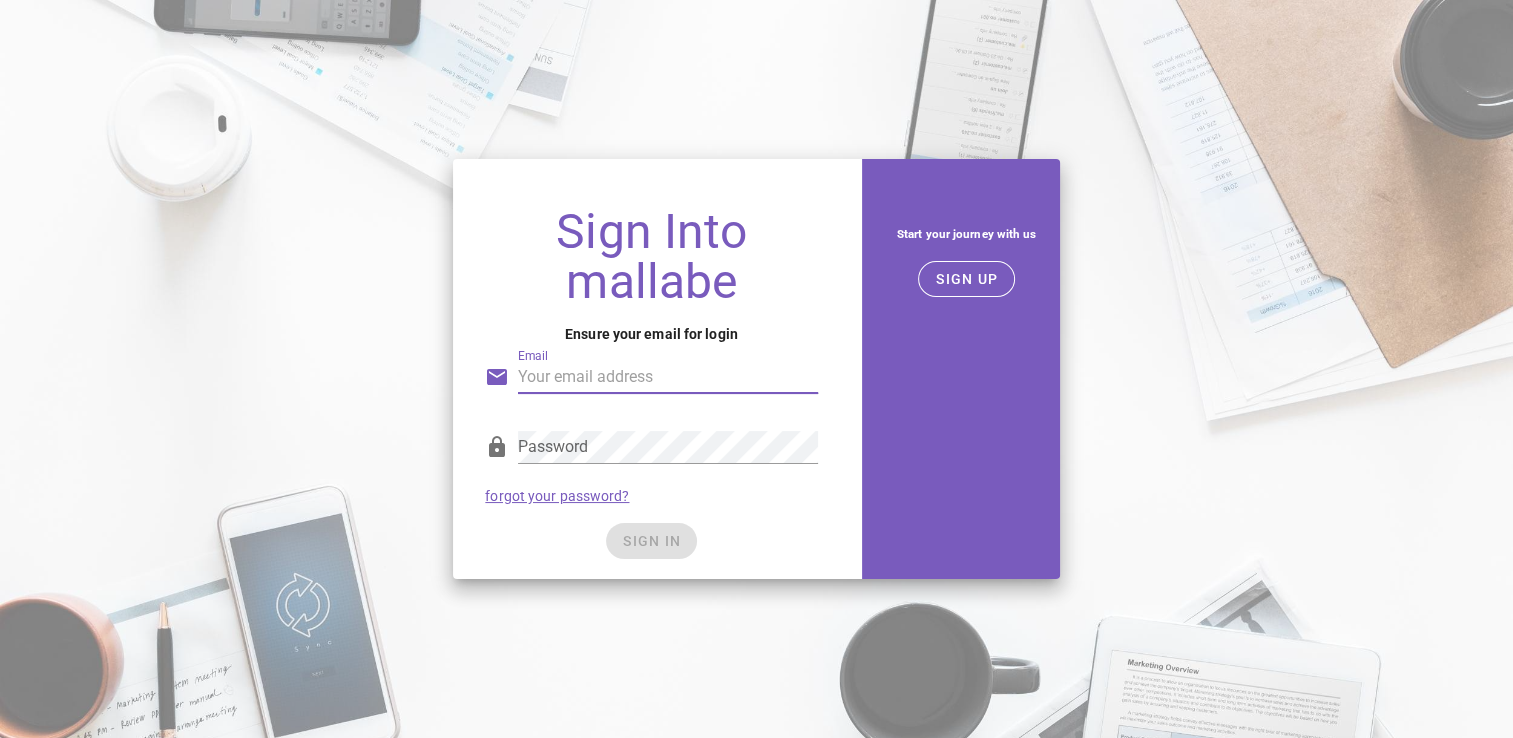 click on "Email" at bounding box center [667, 377] 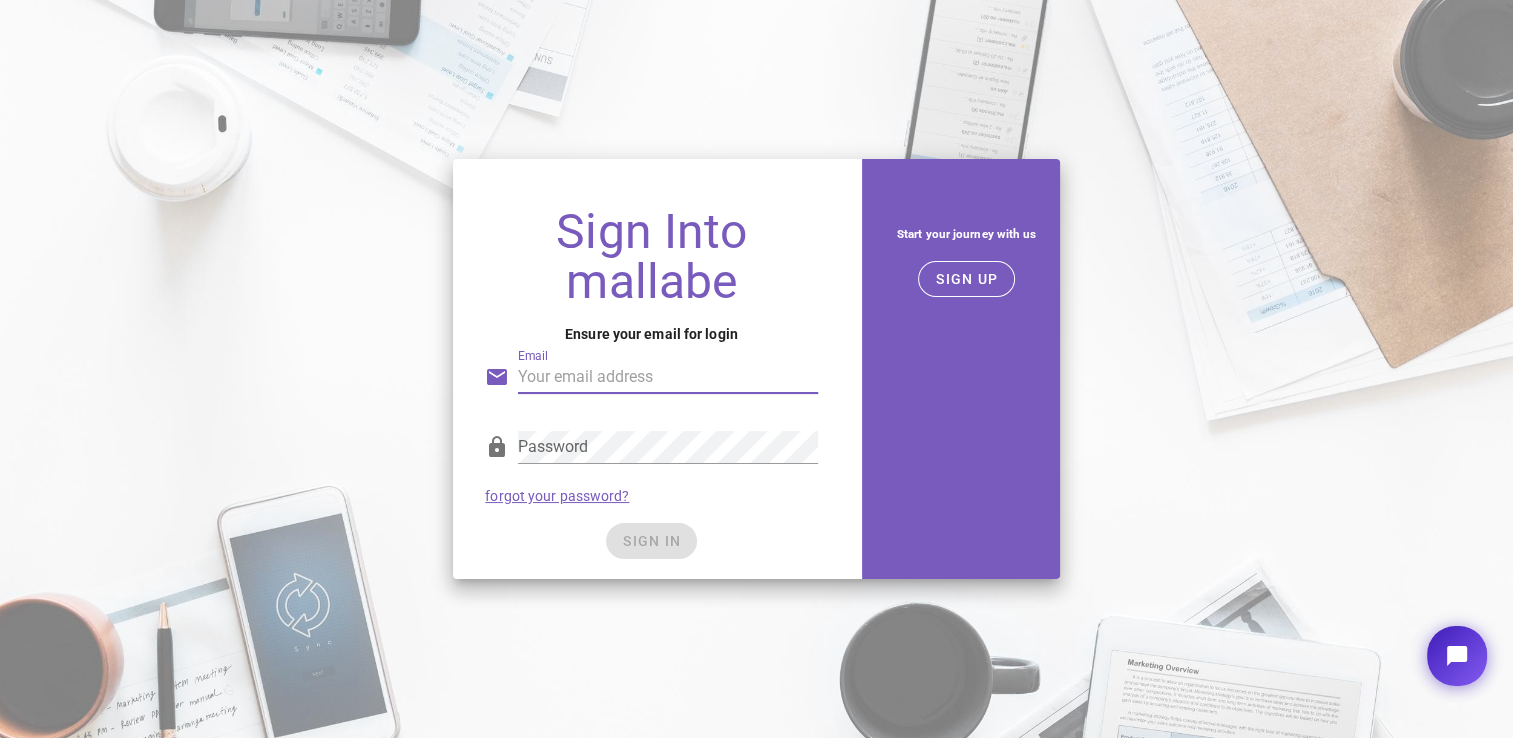 scroll, scrollTop: 0, scrollLeft: 0, axis: both 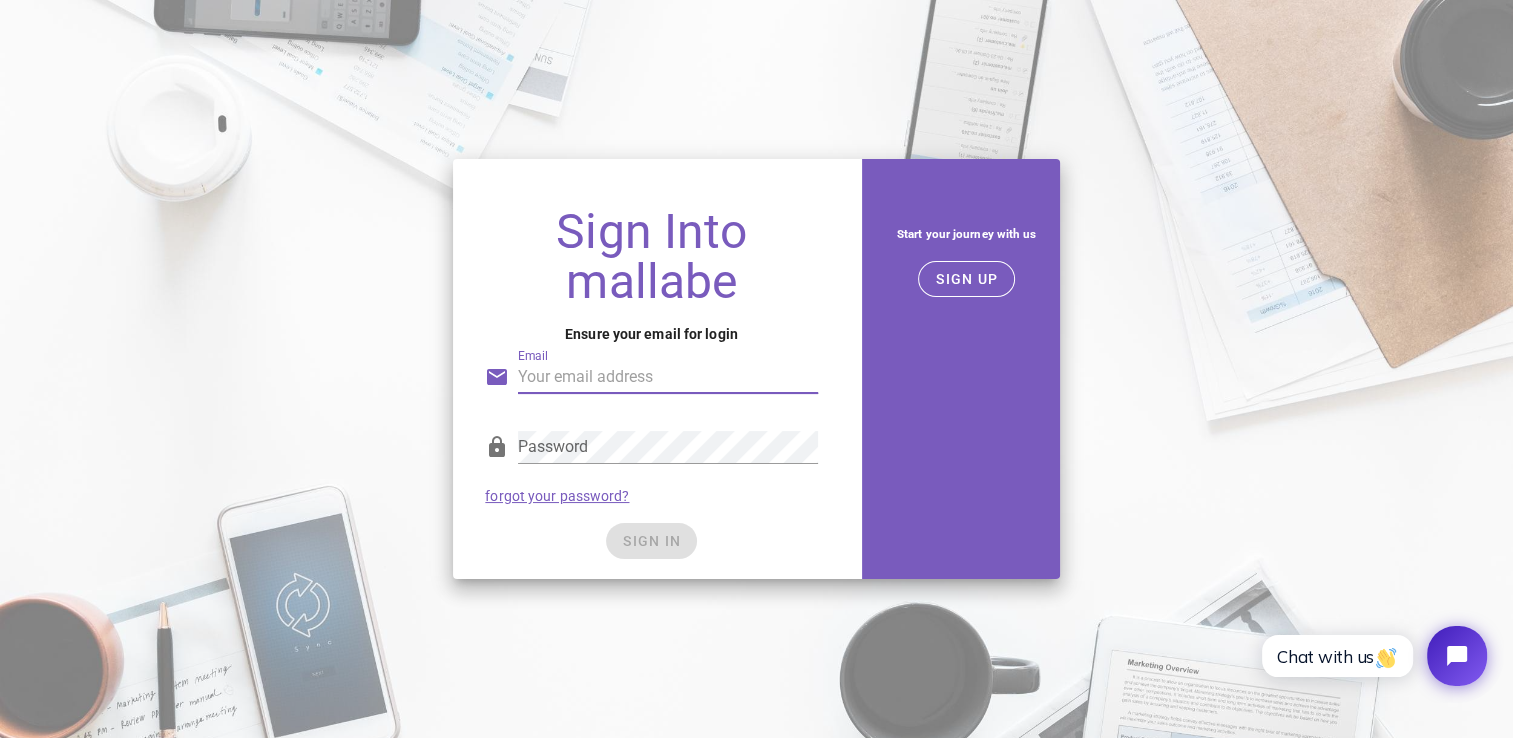 type on "[EMAIL]" 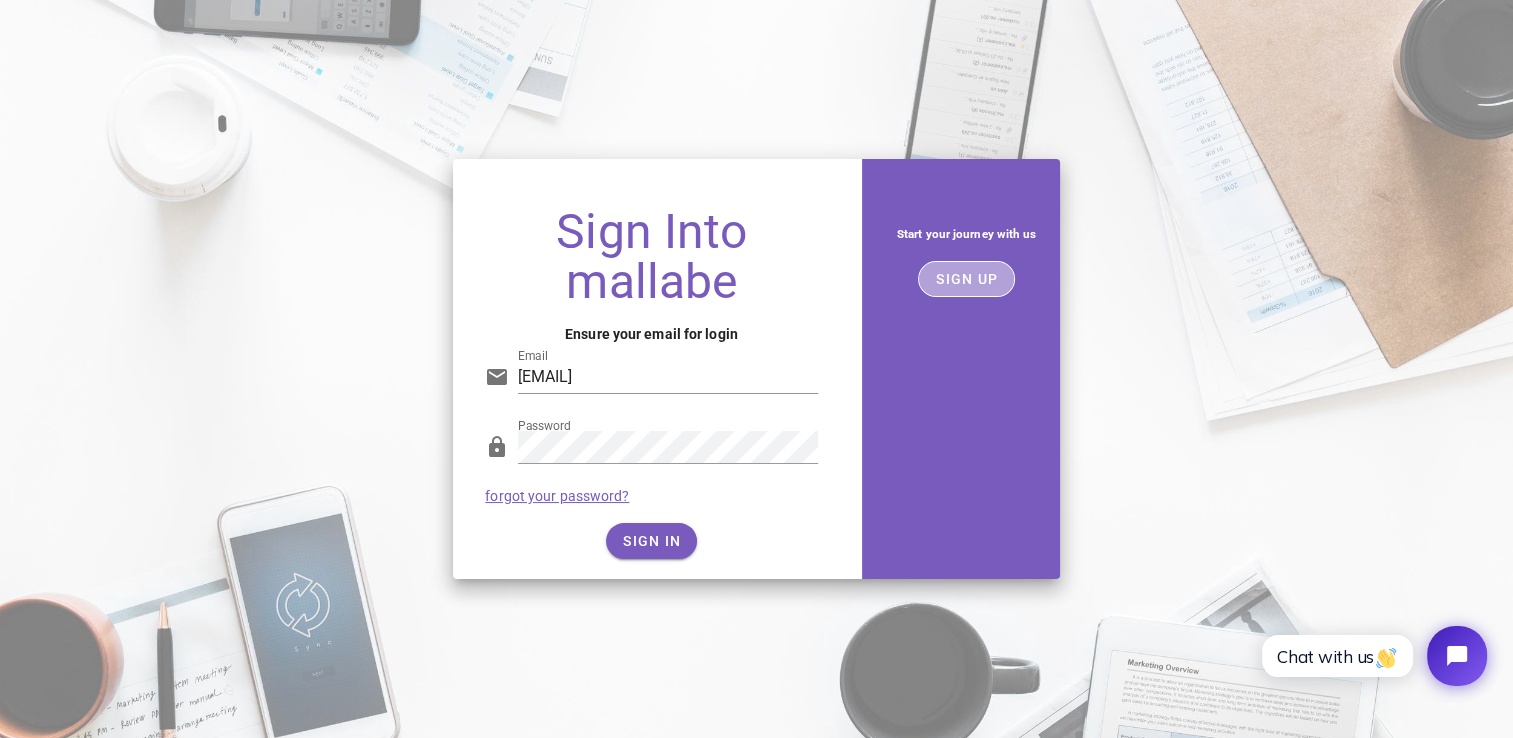click on "SIGN UP" at bounding box center [966, 279] 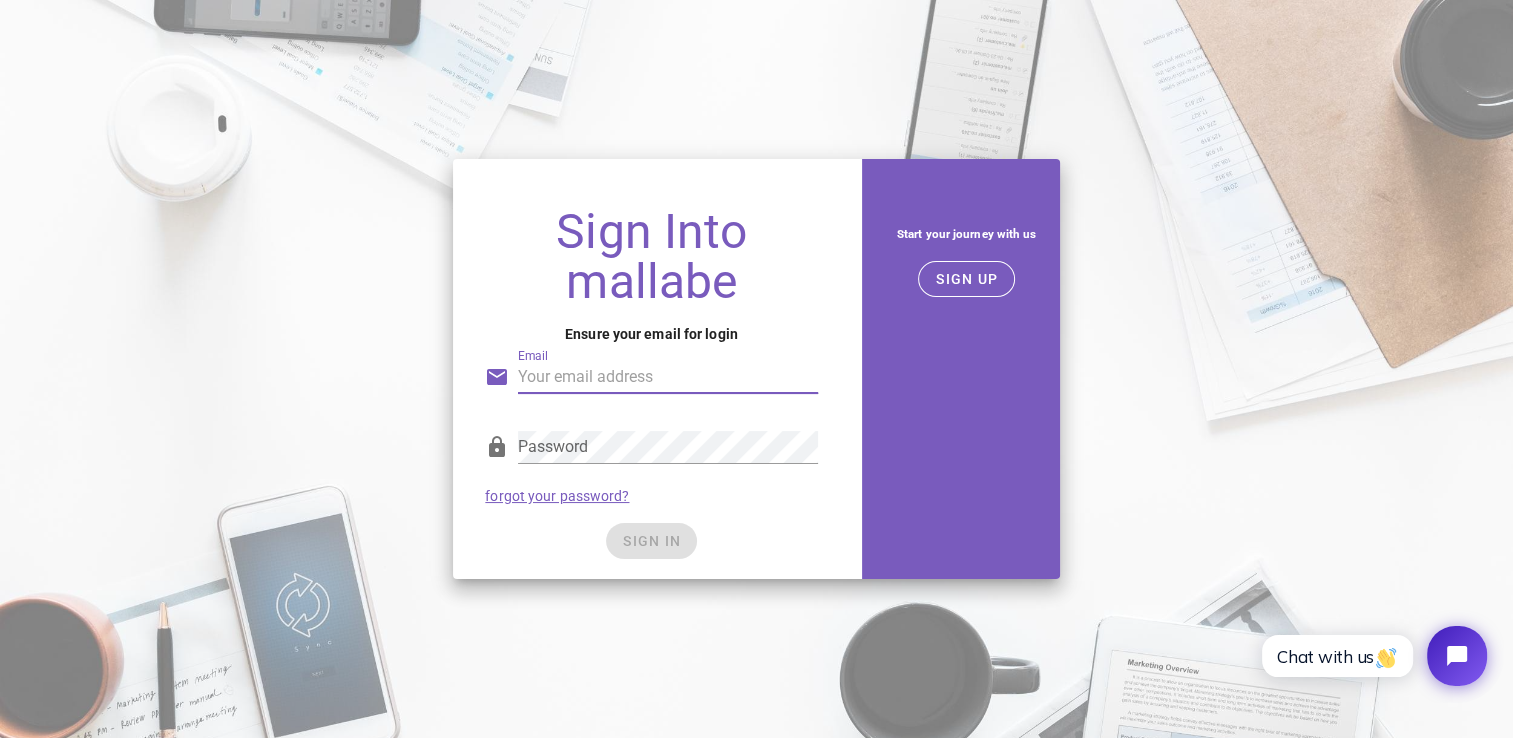click on "Email" at bounding box center [667, 377] 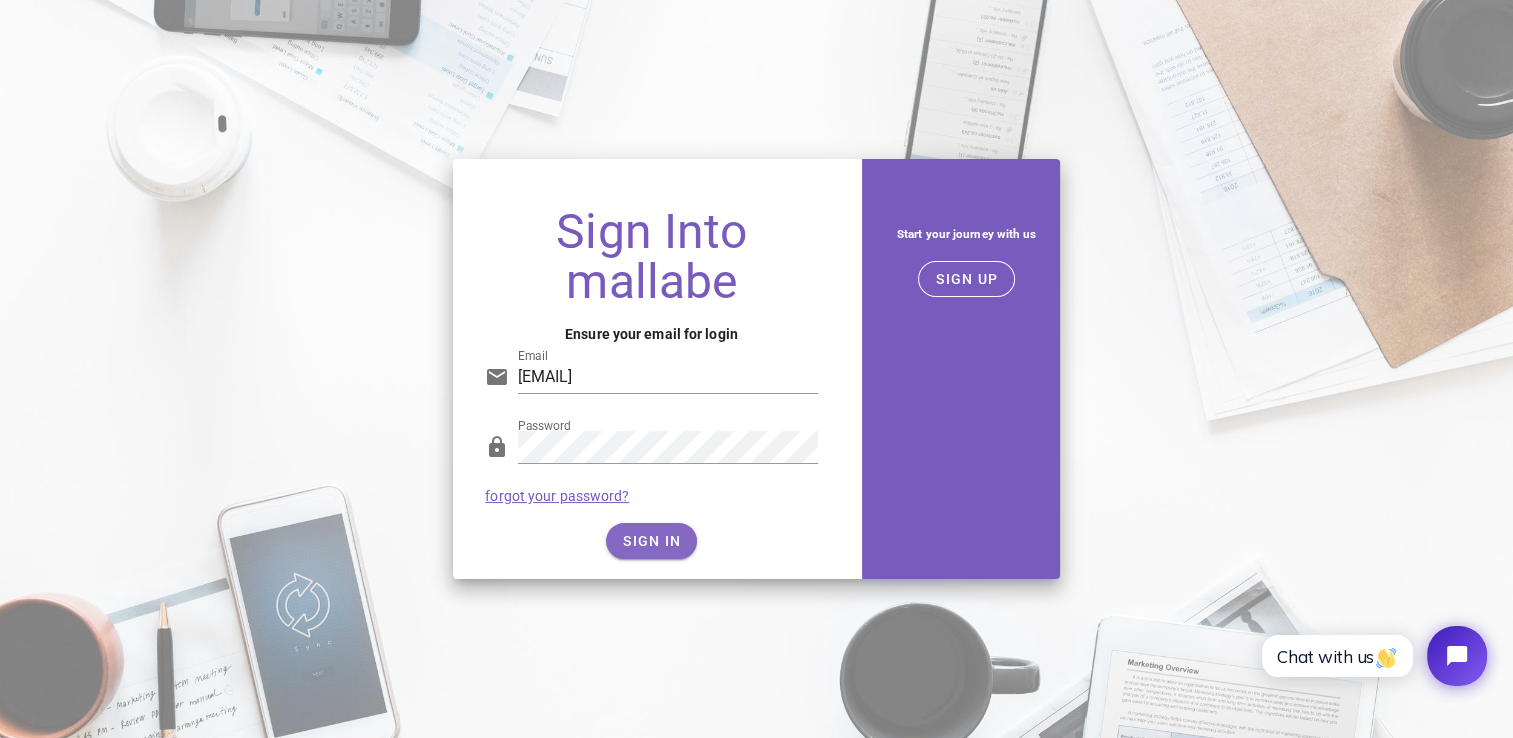 click on "SIGN IN" at bounding box center (651, 541) 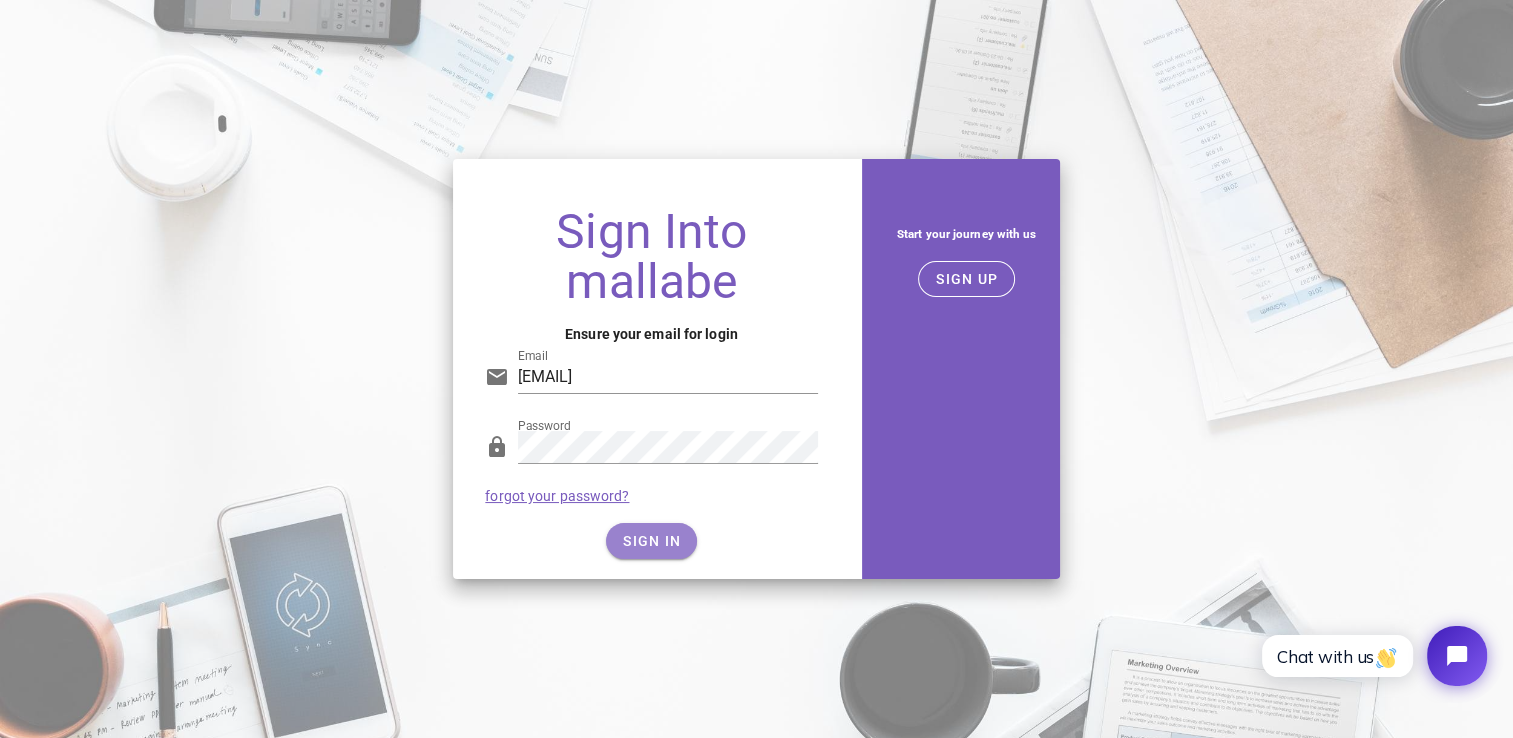 click on "SIGN IN" at bounding box center [651, 541] 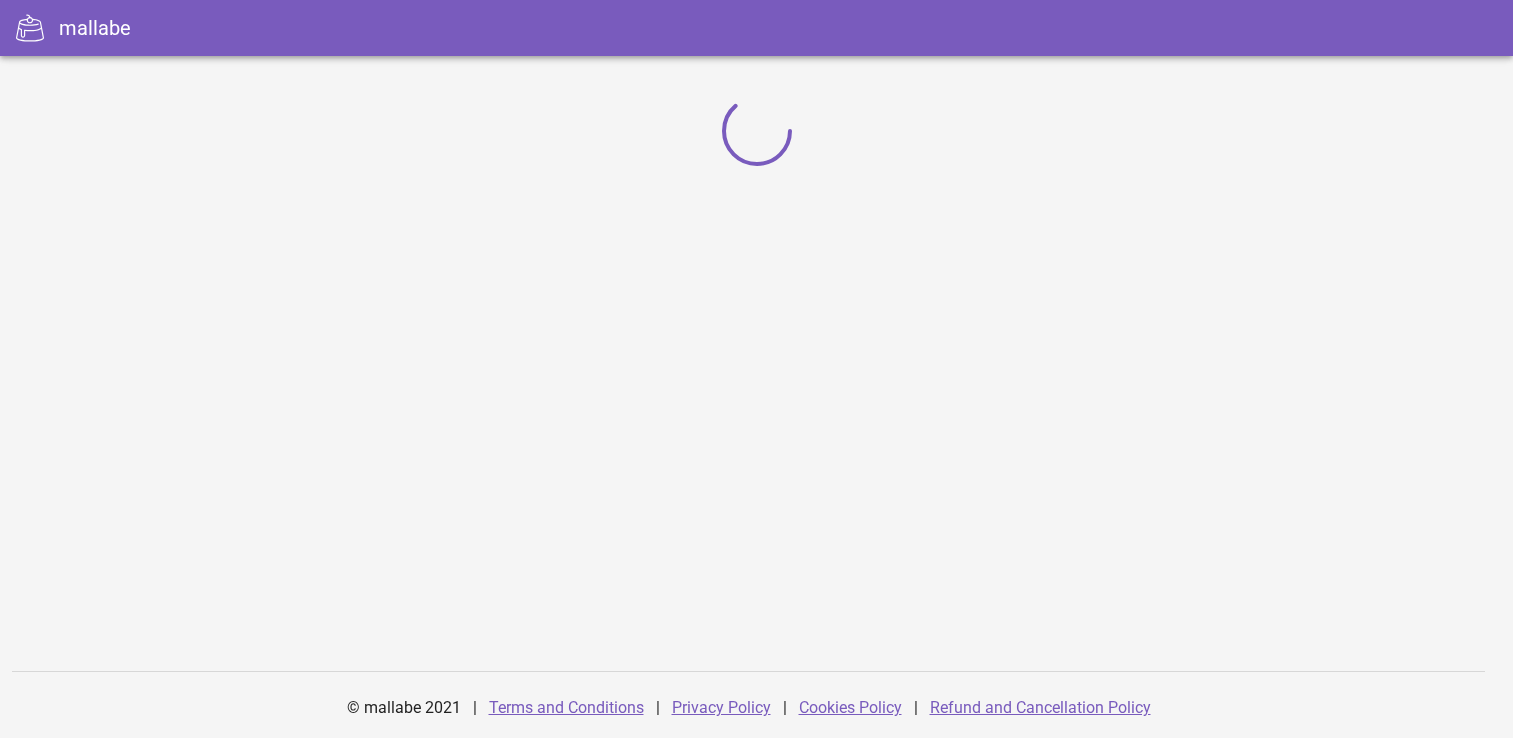 scroll, scrollTop: 0, scrollLeft: 0, axis: both 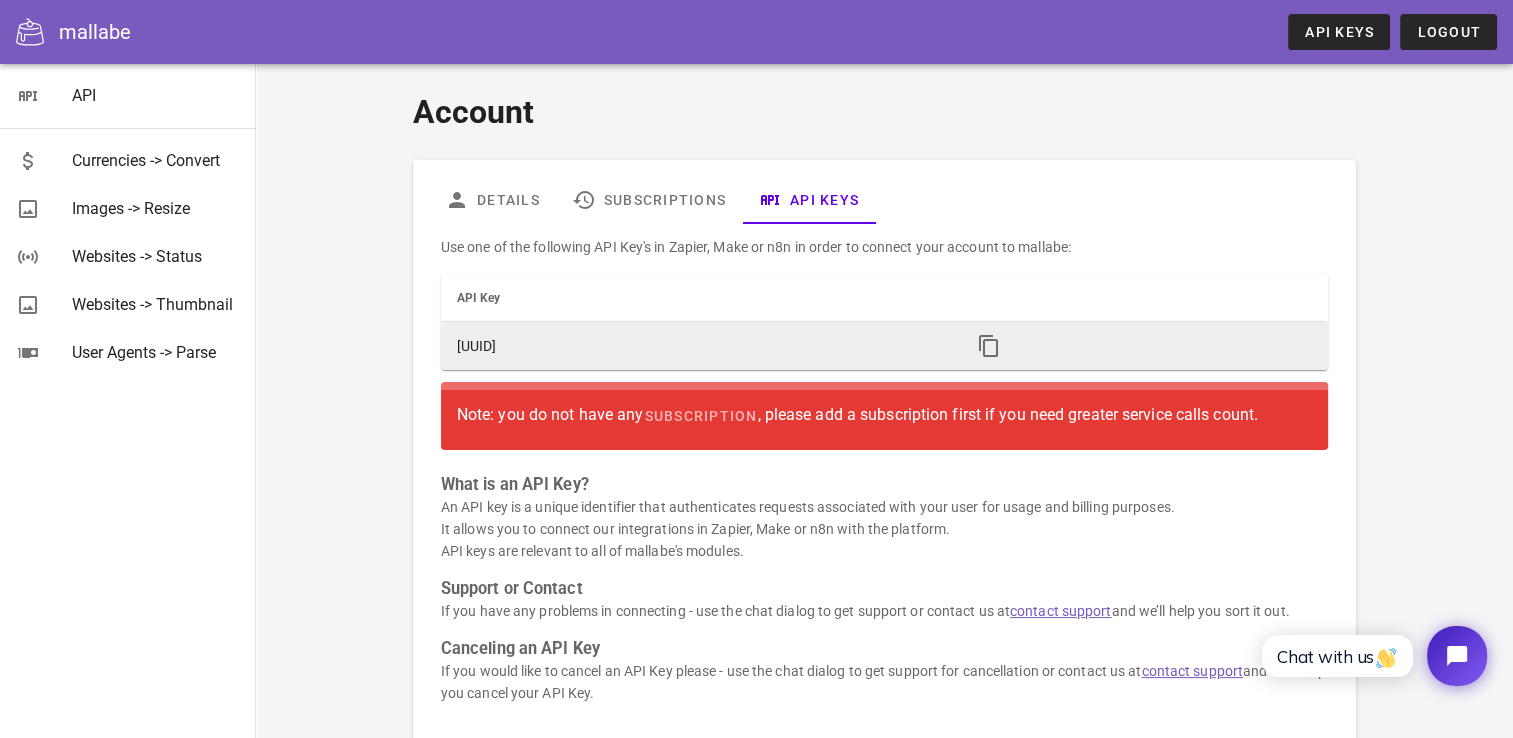 drag, startPoint x: 734, startPoint y: 340, endPoint x: 632, endPoint y: 340, distance: 102 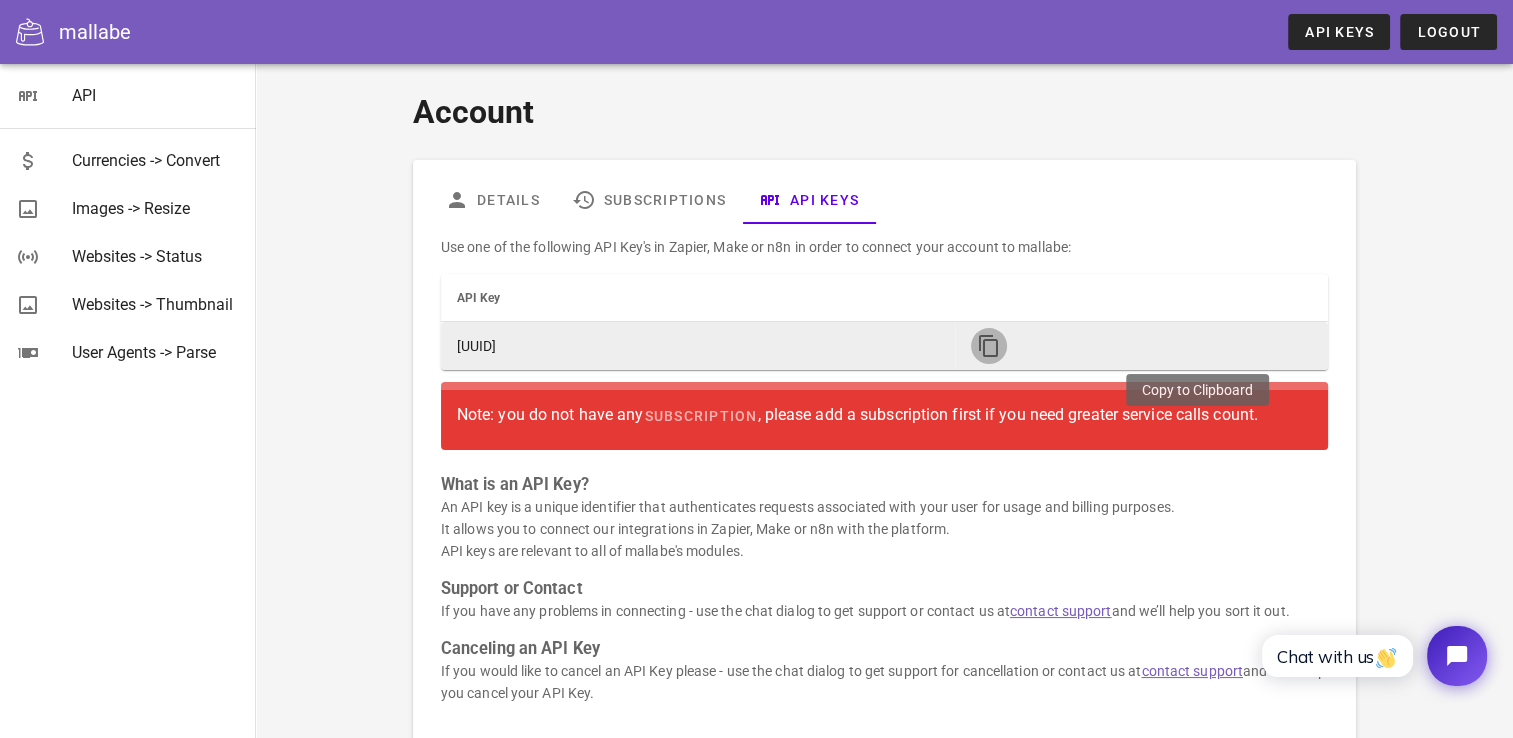click at bounding box center [989, 346] 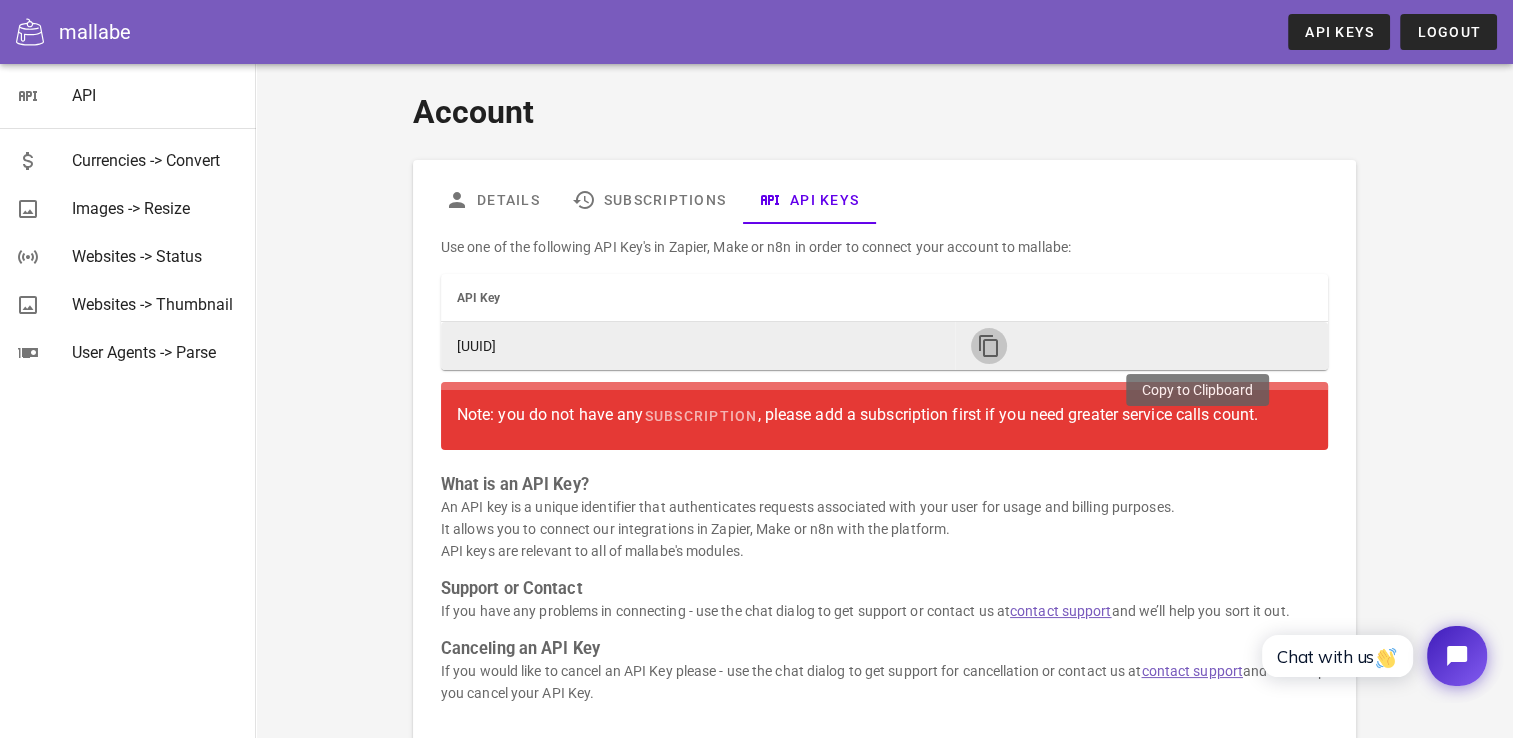 copy on "1758ee9d454" 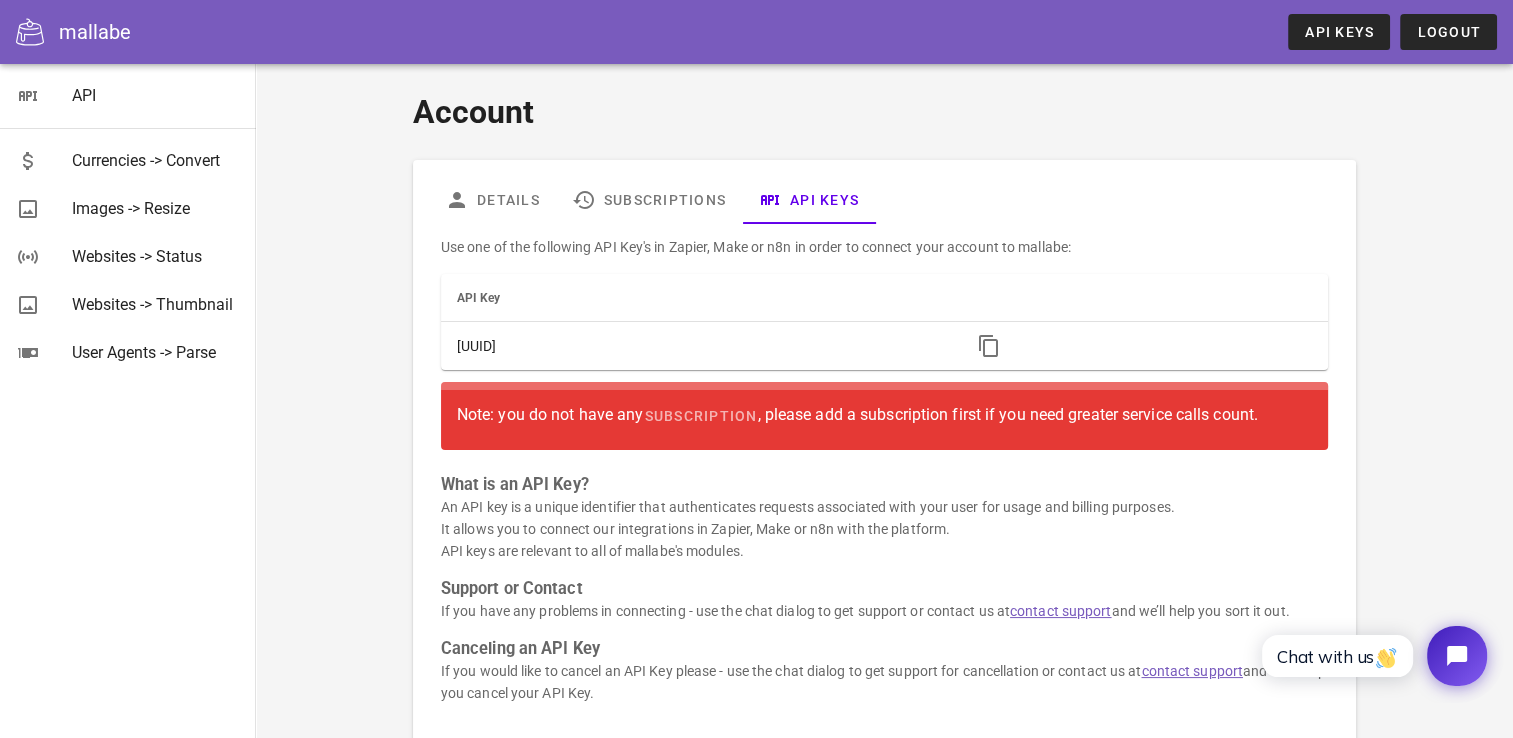 scroll, scrollTop: 100, scrollLeft: 0, axis: vertical 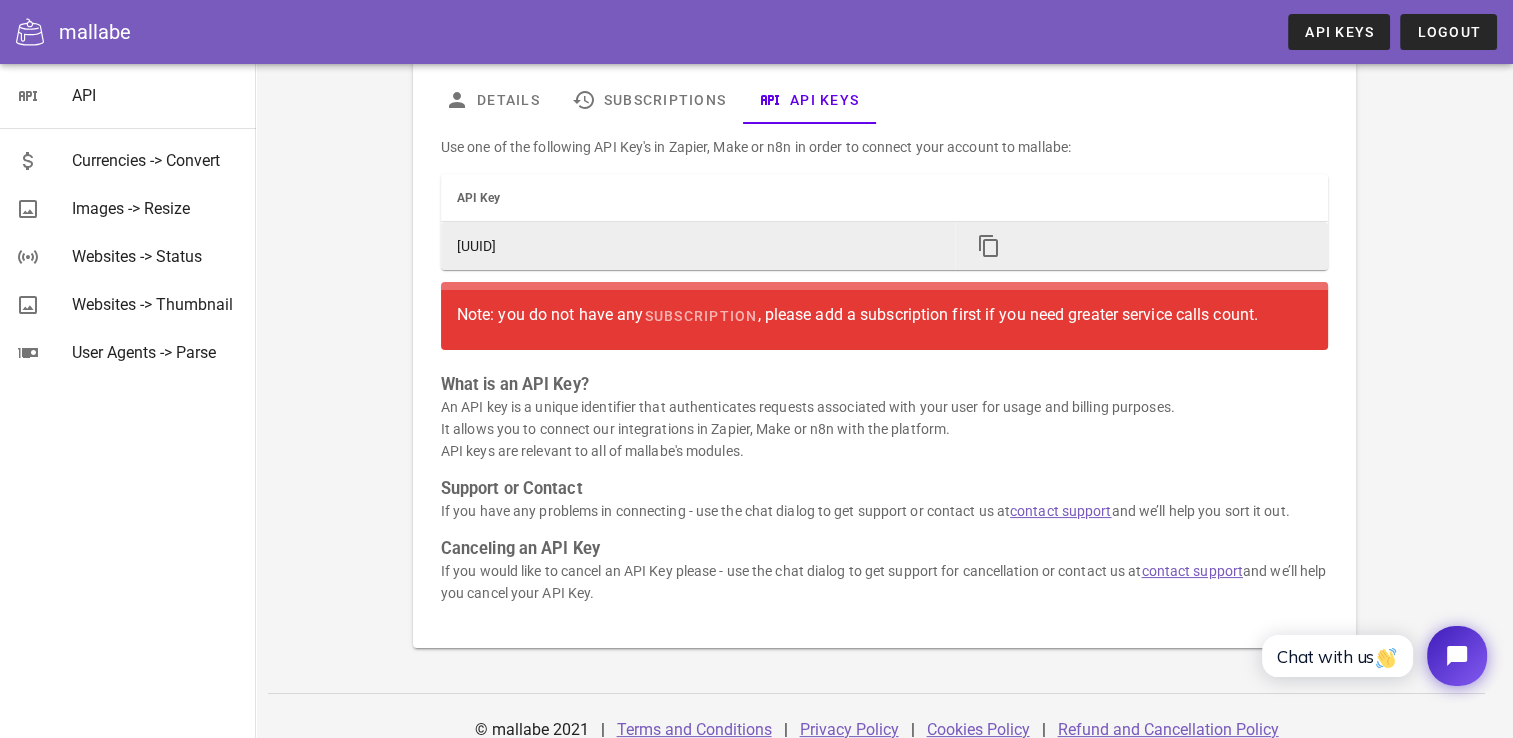 click on "09a3acfe-a483-43ab-8074-91758ee9d454" at bounding box center [698, 246] 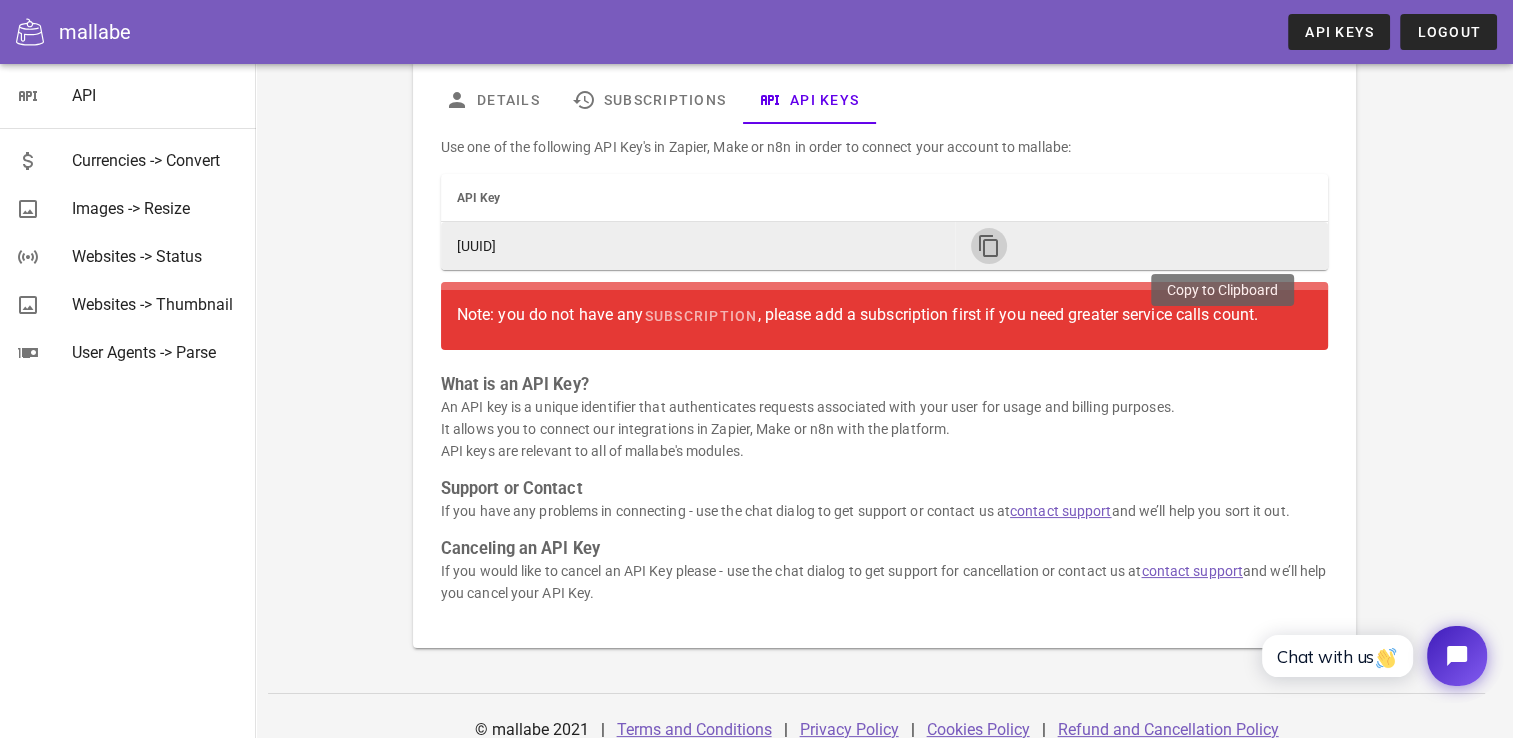 click at bounding box center (989, 246) 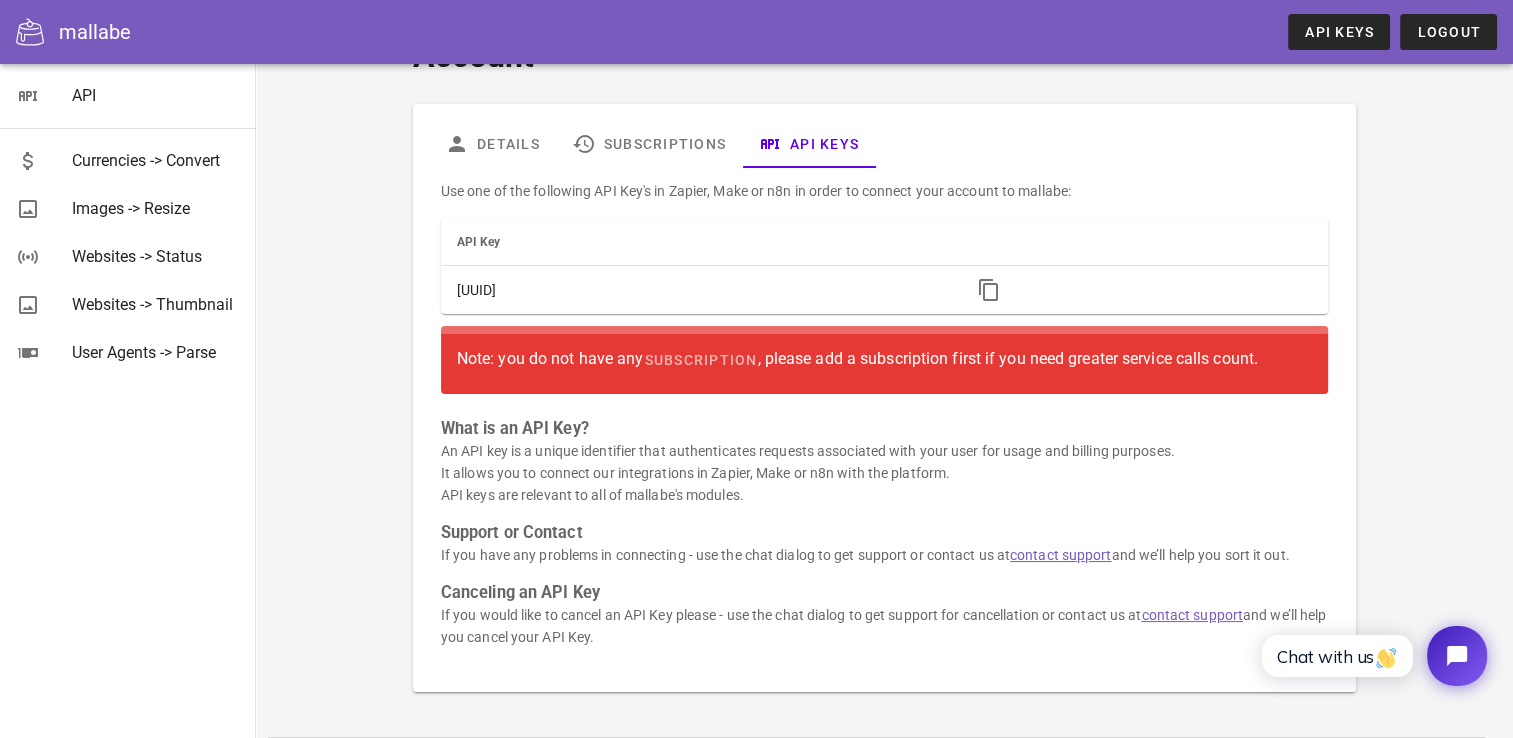 scroll, scrollTop: 0, scrollLeft: 0, axis: both 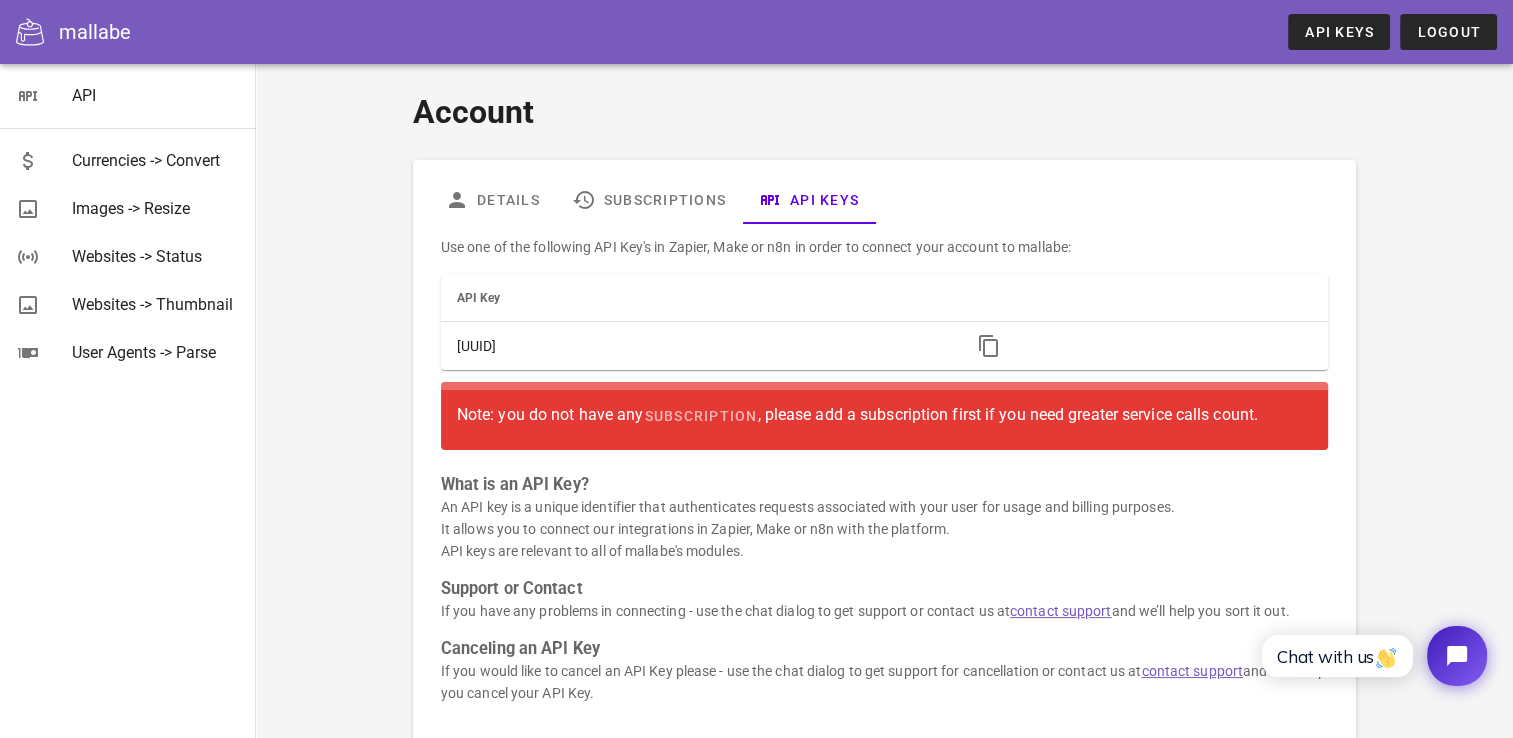 drag, startPoint x: 1270, startPoint y: 417, endPoint x: 500, endPoint y: 430, distance: 770.10974 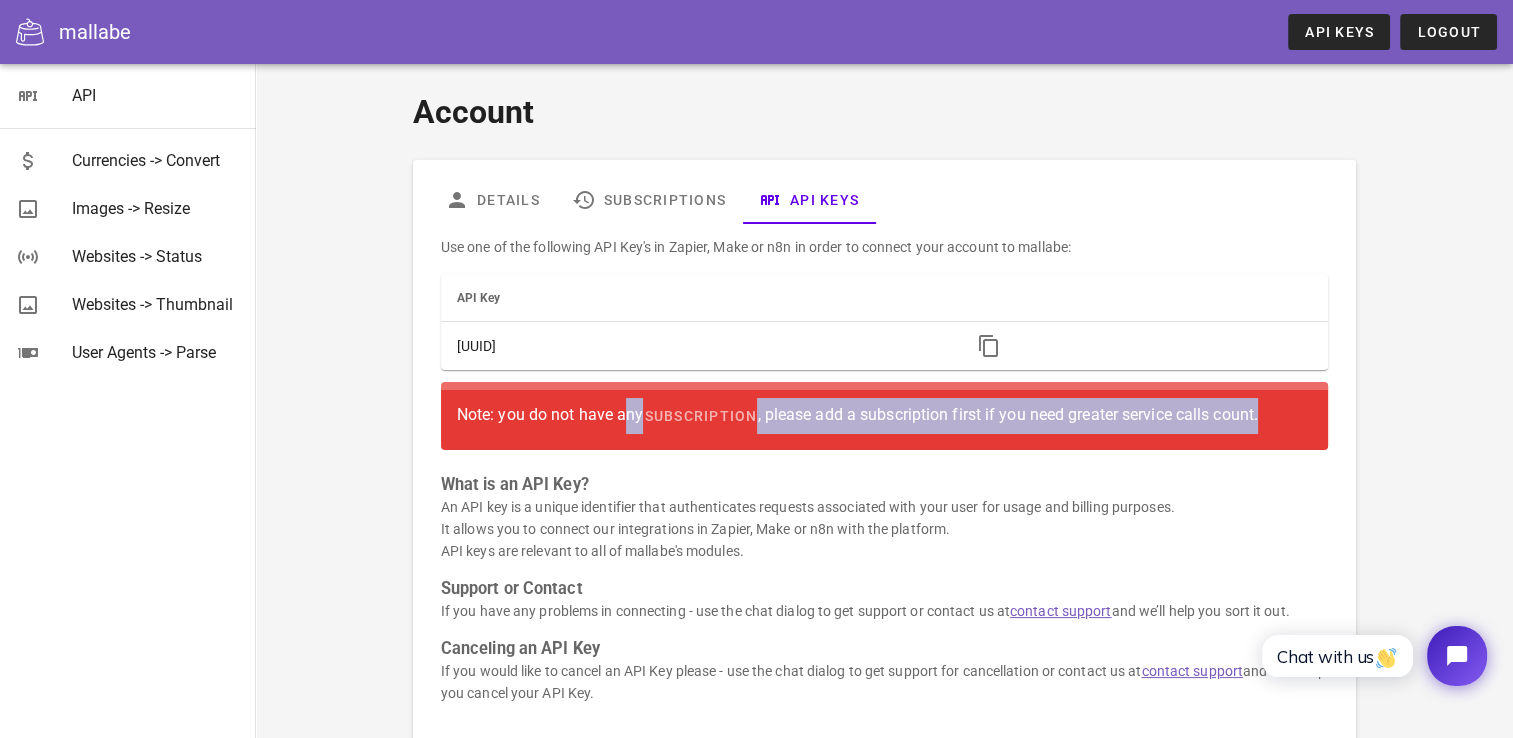 drag, startPoint x: 1267, startPoint y: 416, endPoint x: 456, endPoint y: 418, distance: 811.00244 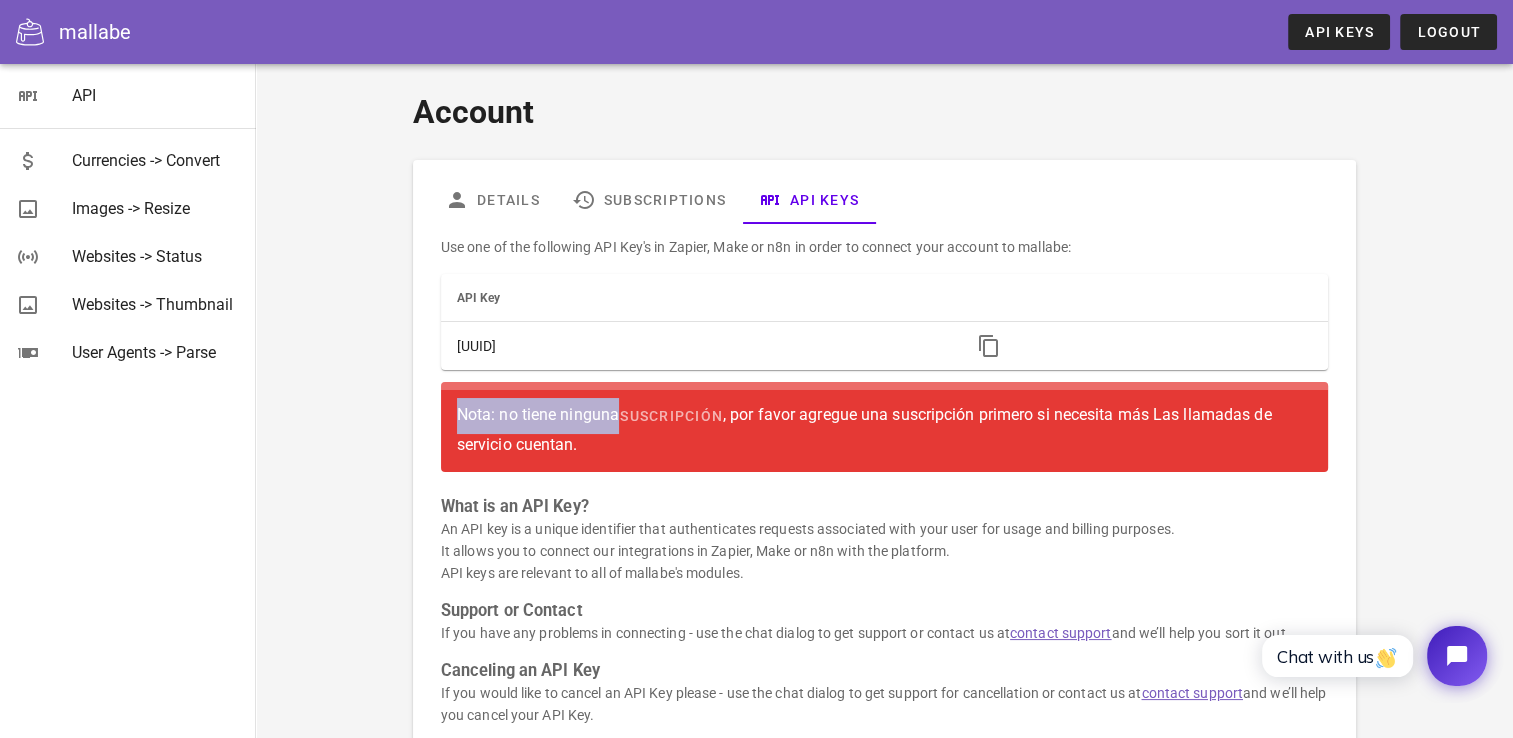 click on ", por favor agregue una suscripción primero si necesita más
Las llamadas de servicio cuentan." at bounding box center (864, 429) 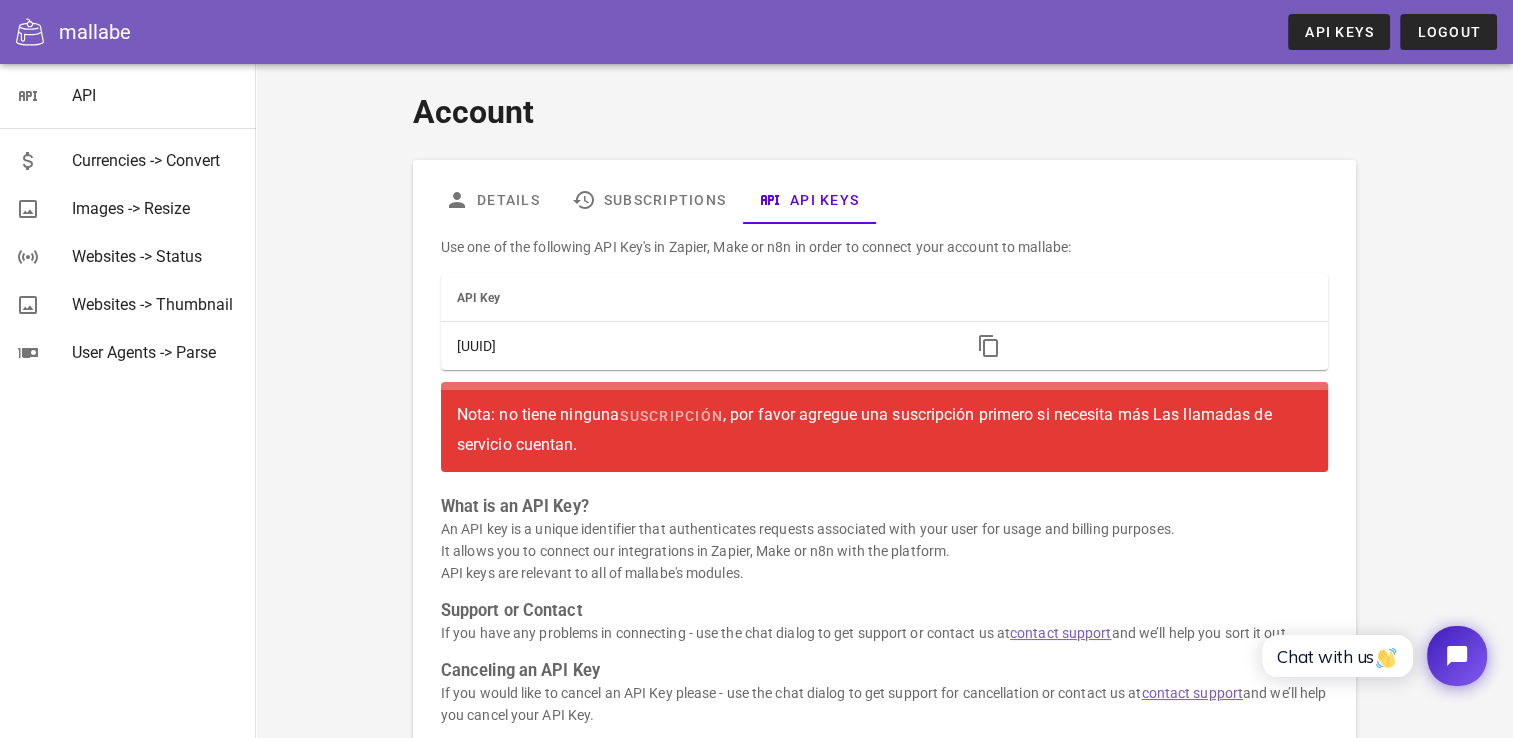 click on "Nota: no tiene ninguna" at bounding box center [538, 414] 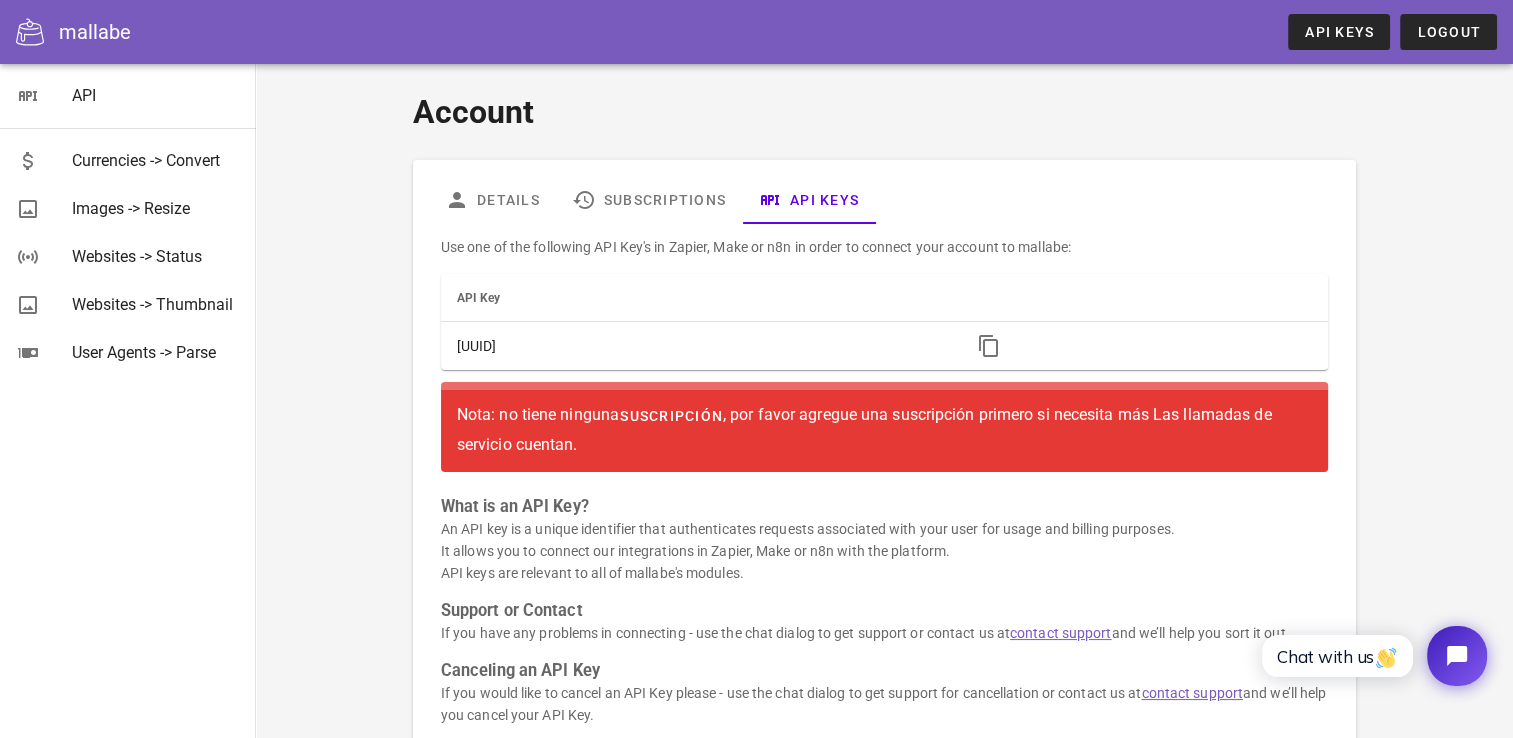 click on "suscripción" at bounding box center [671, 416] 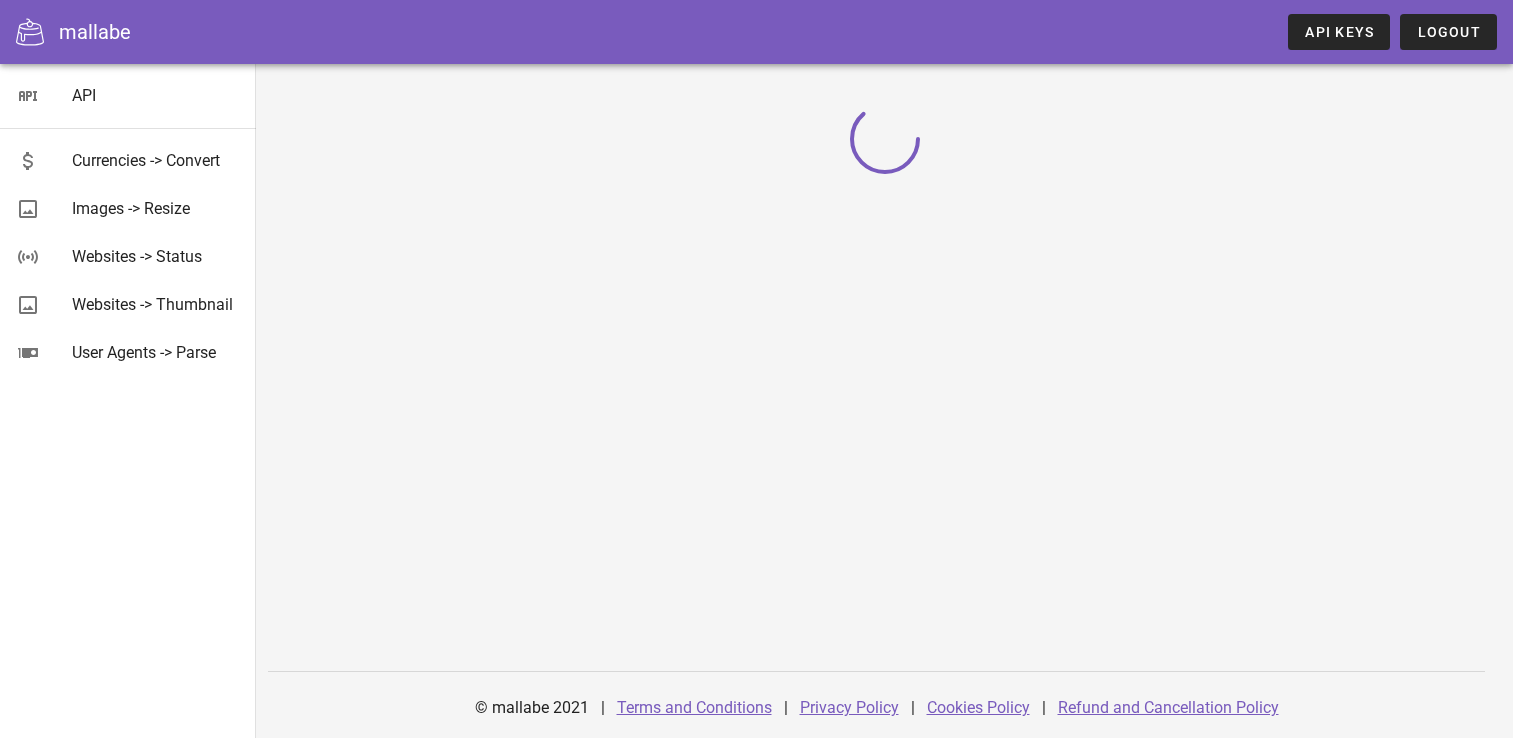 scroll, scrollTop: 0, scrollLeft: 0, axis: both 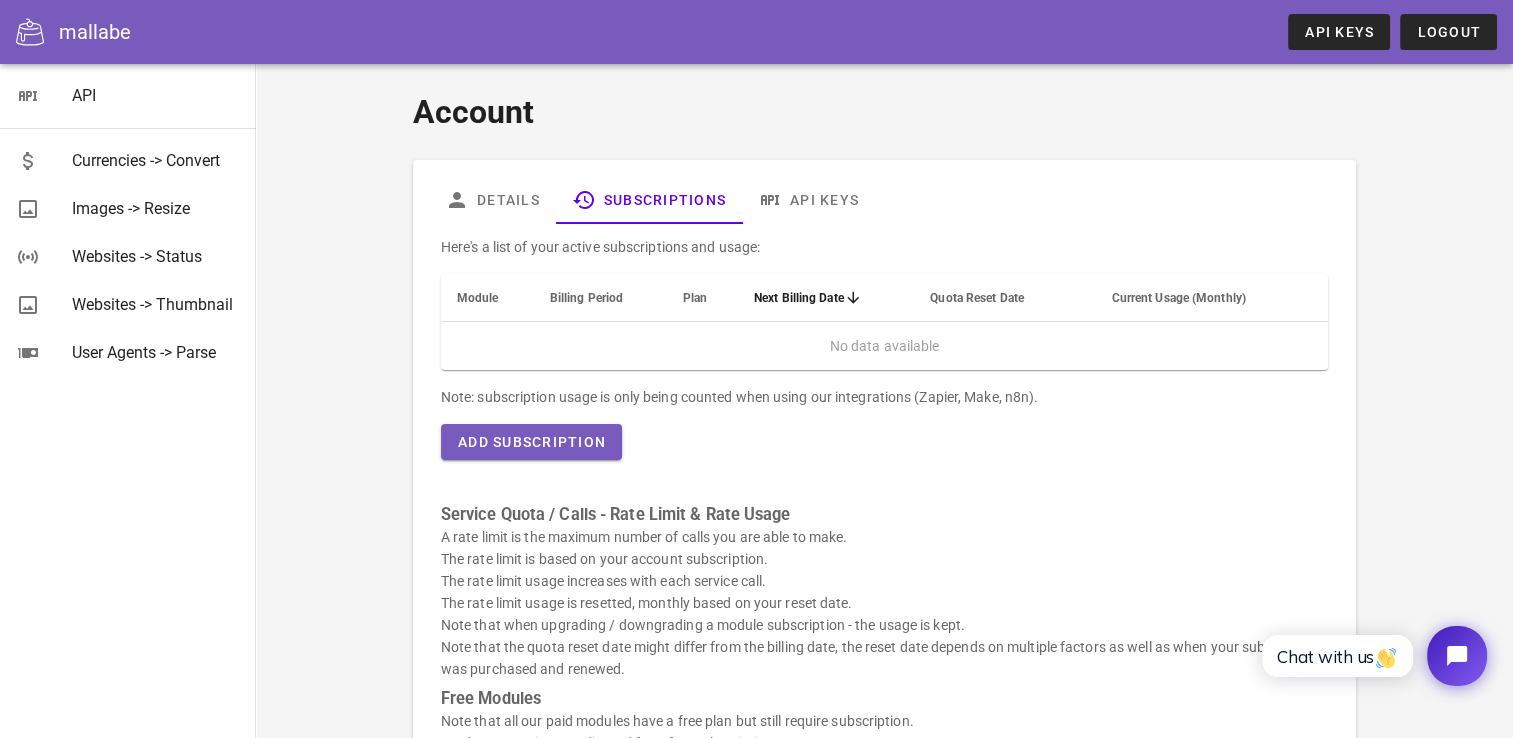 drag, startPoint x: 1048, startPoint y: 397, endPoint x: 439, endPoint y: 386, distance: 609.09937 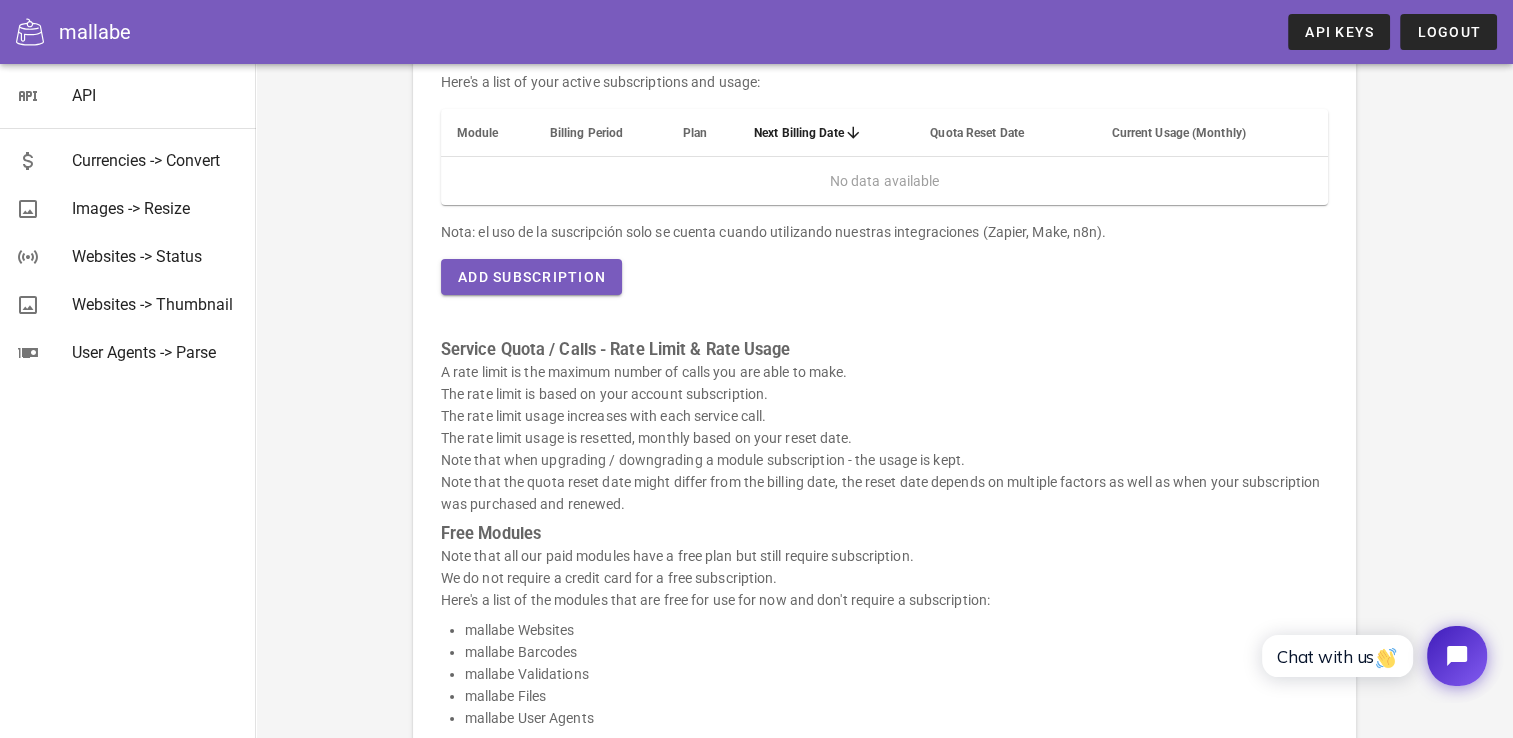 scroll, scrollTop: 200, scrollLeft: 0, axis: vertical 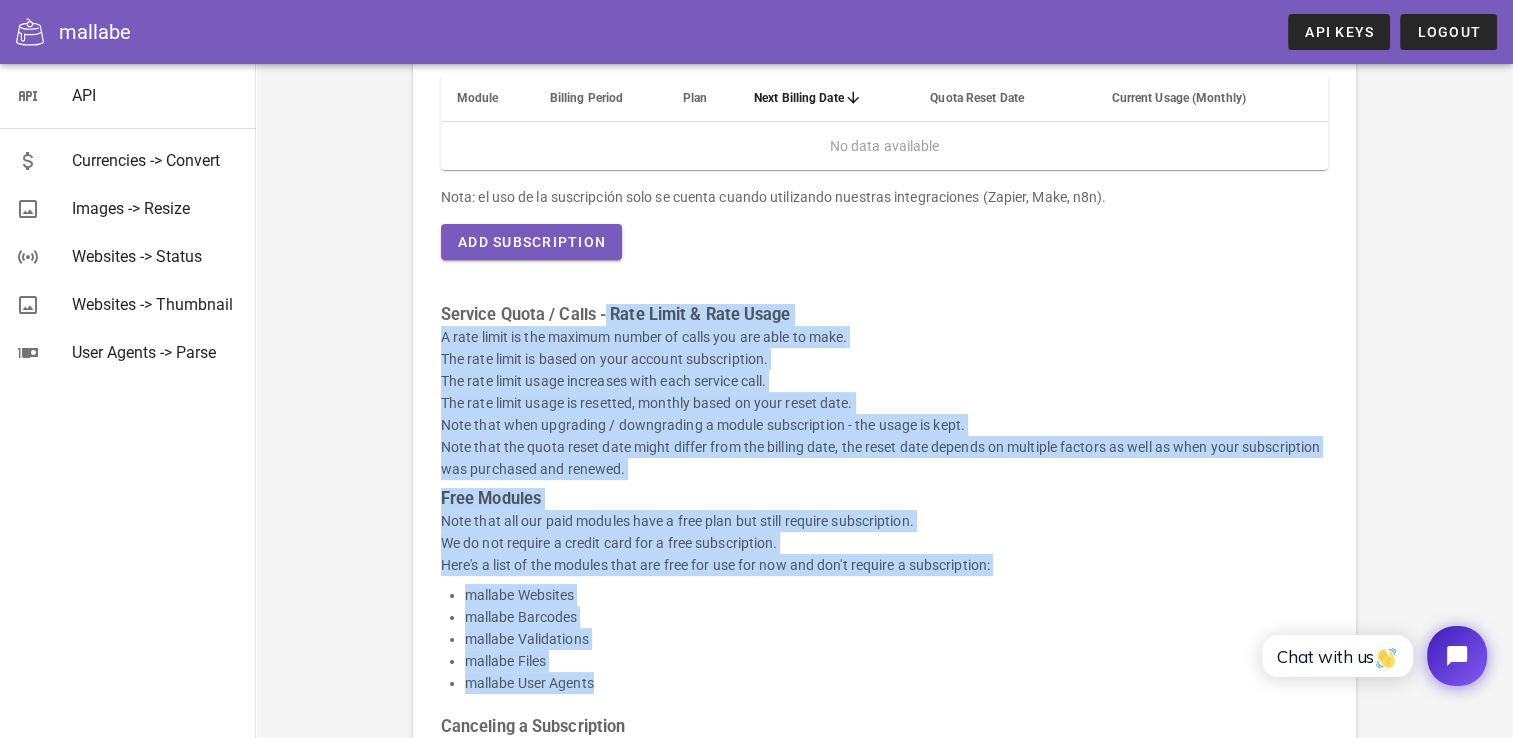 drag, startPoint x: 437, startPoint y: 312, endPoint x: 600, endPoint y: 681, distance: 403.39807 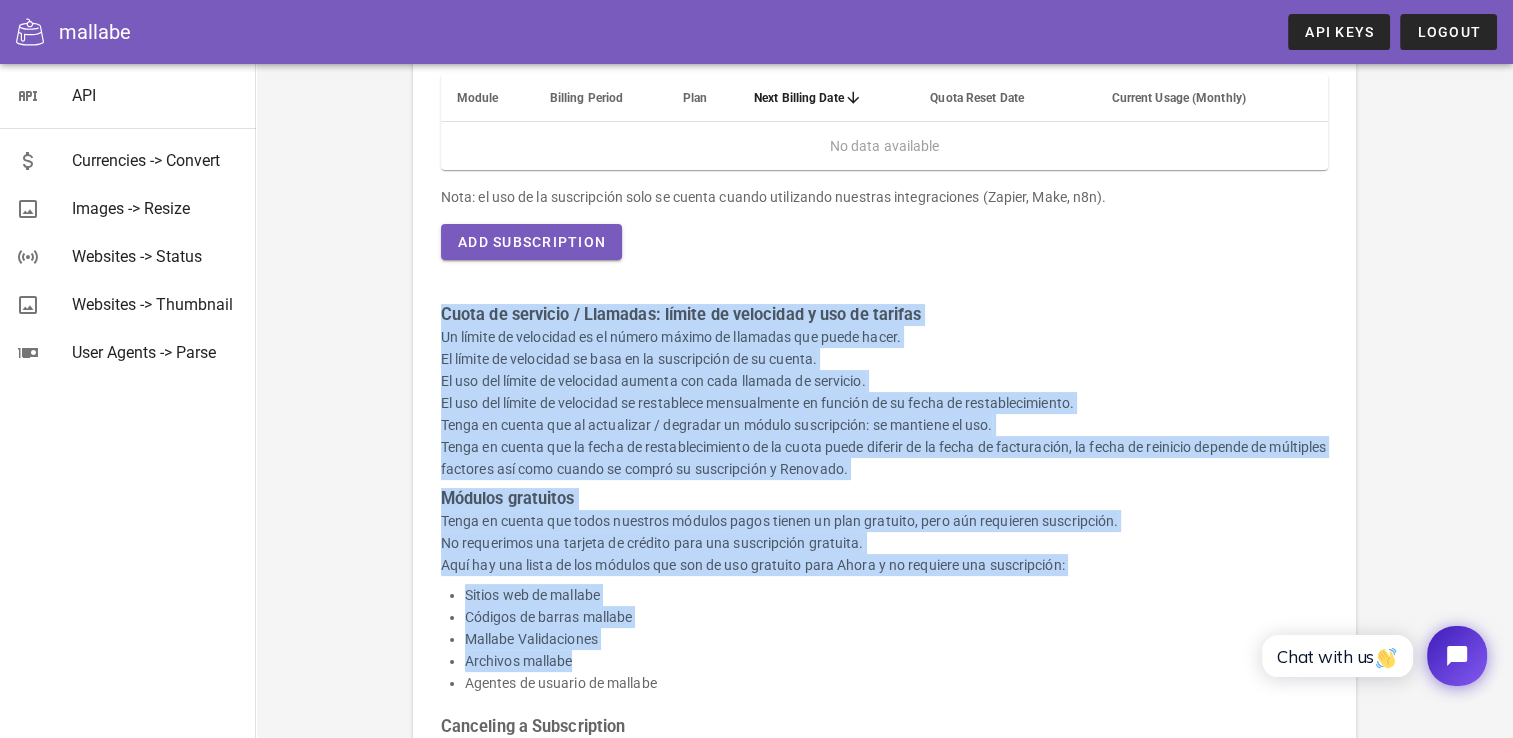 click on "Códigos de barras mallabe" at bounding box center (896, 617) 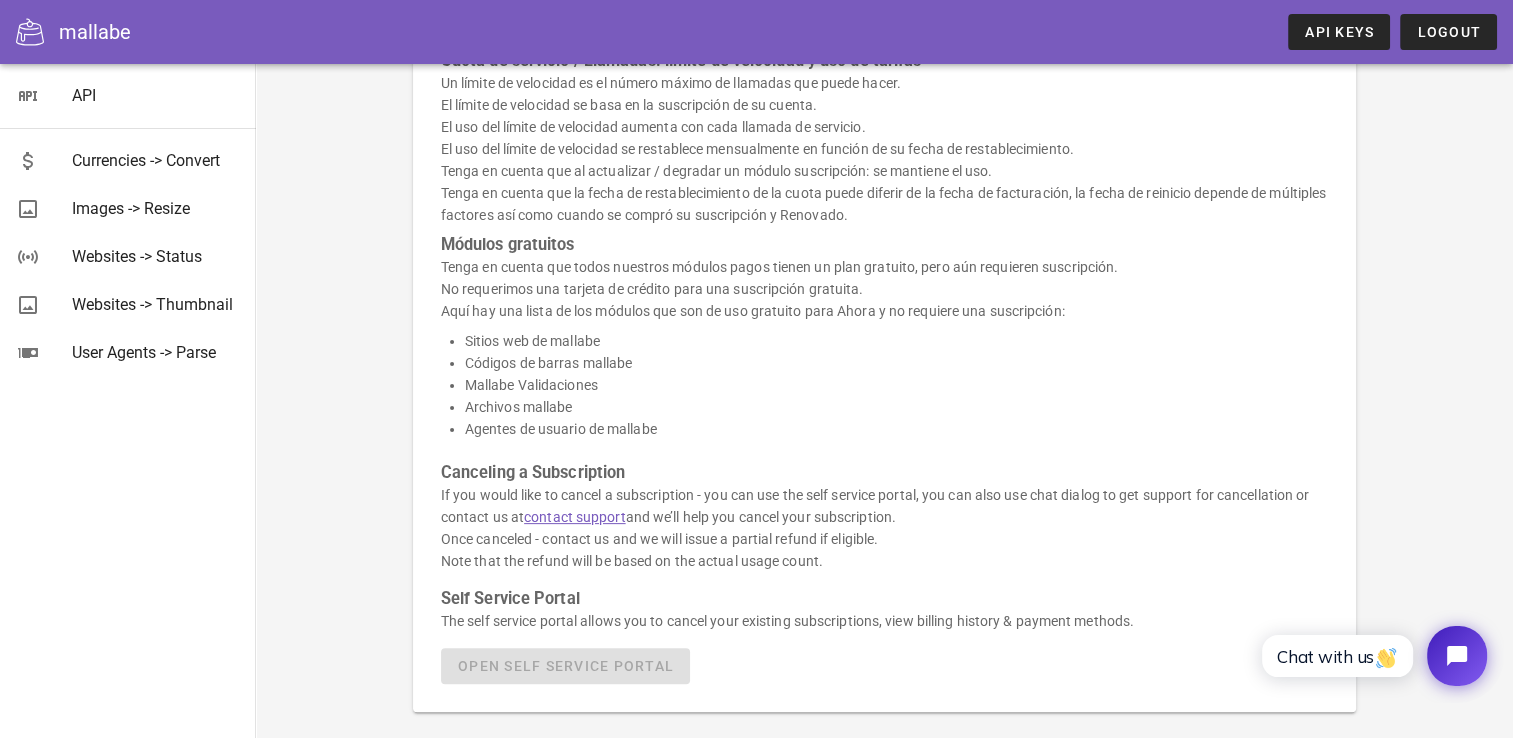 scroll, scrollTop: 500, scrollLeft: 0, axis: vertical 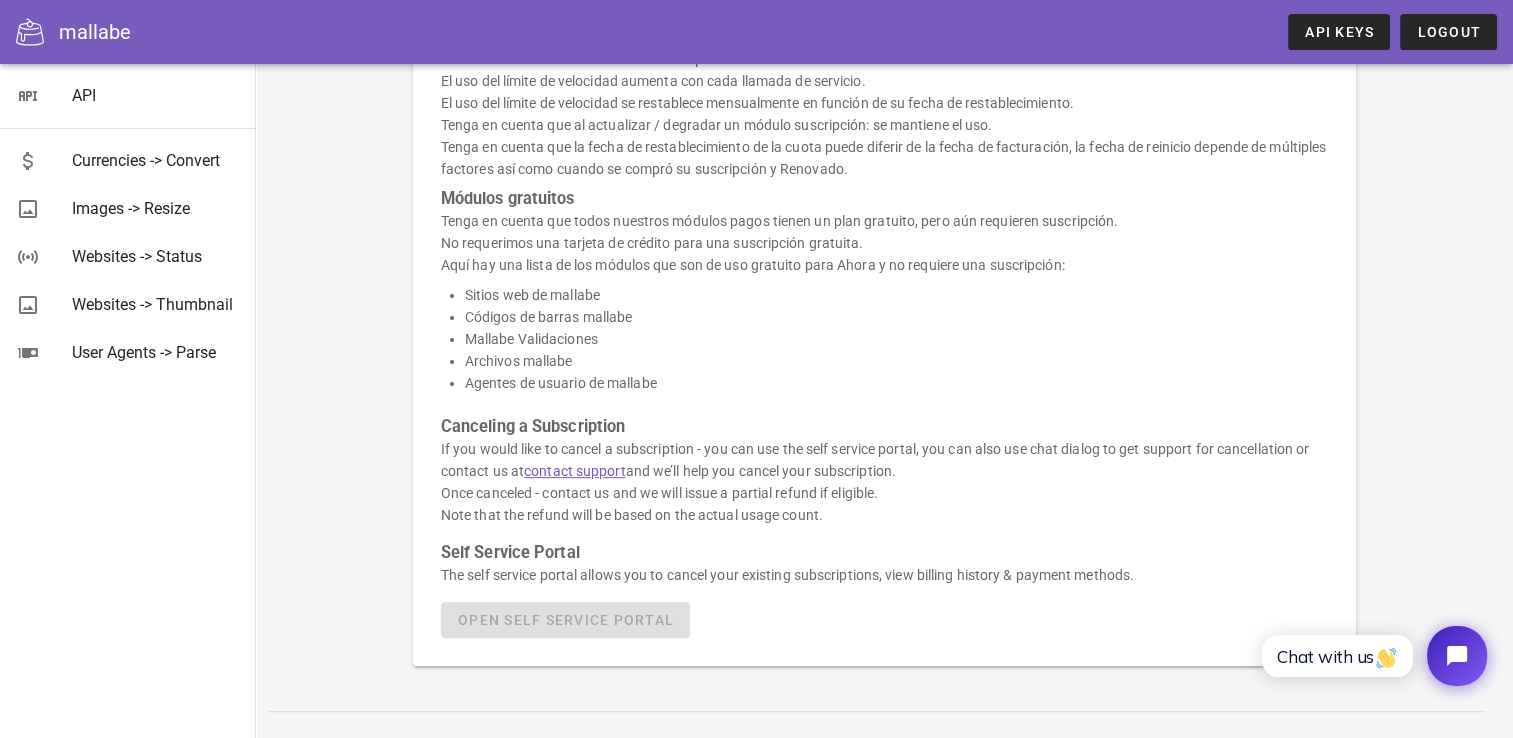 drag, startPoint x: 831, startPoint y: 521, endPoint x: 438, endPoint y: 442, distance: 400.86157 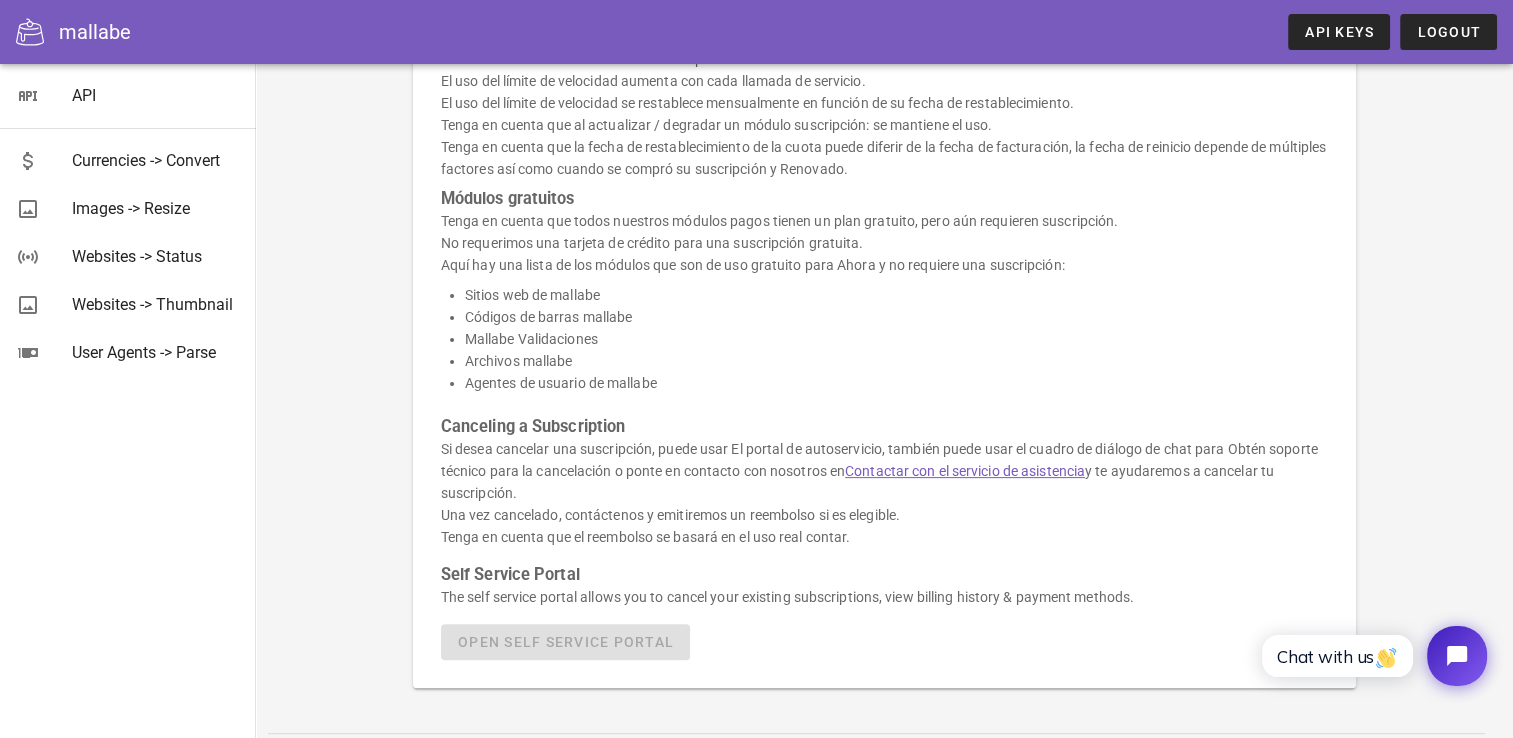 click on "Here's a list of your active subscriptions and usage:
Module Billing Period Plan Next Billing Date Quota Reset Date Current Usage (Monthly) No data available
Nota: el uso de la suscripción solo se cuenta cuando
utilizando nuestras integraciones (Zapier, Make, n8n).
Add Subscription
Cuota de servicio / Llamadas: límite de velocidad y uso de tarifas     Un límite de velocidad es el número máximo de llamadas que puede
hacer.   El límite de velocidad se basa en la suscripción de su cuenta.   El uso del límite de velocidad aumenta con cada llamada de servicio.   El uso del límite de velocidad se restablece mensualmente en función de su
fecha de restablecimiento.   Tenga en cuenta que al actualizar / degradar un módulo
suscripción: se mantiene el uso.    Módulos gratuitos     Sitios web de mallabe   Códigos de barras mallabe" at bounding box center (884, 198) 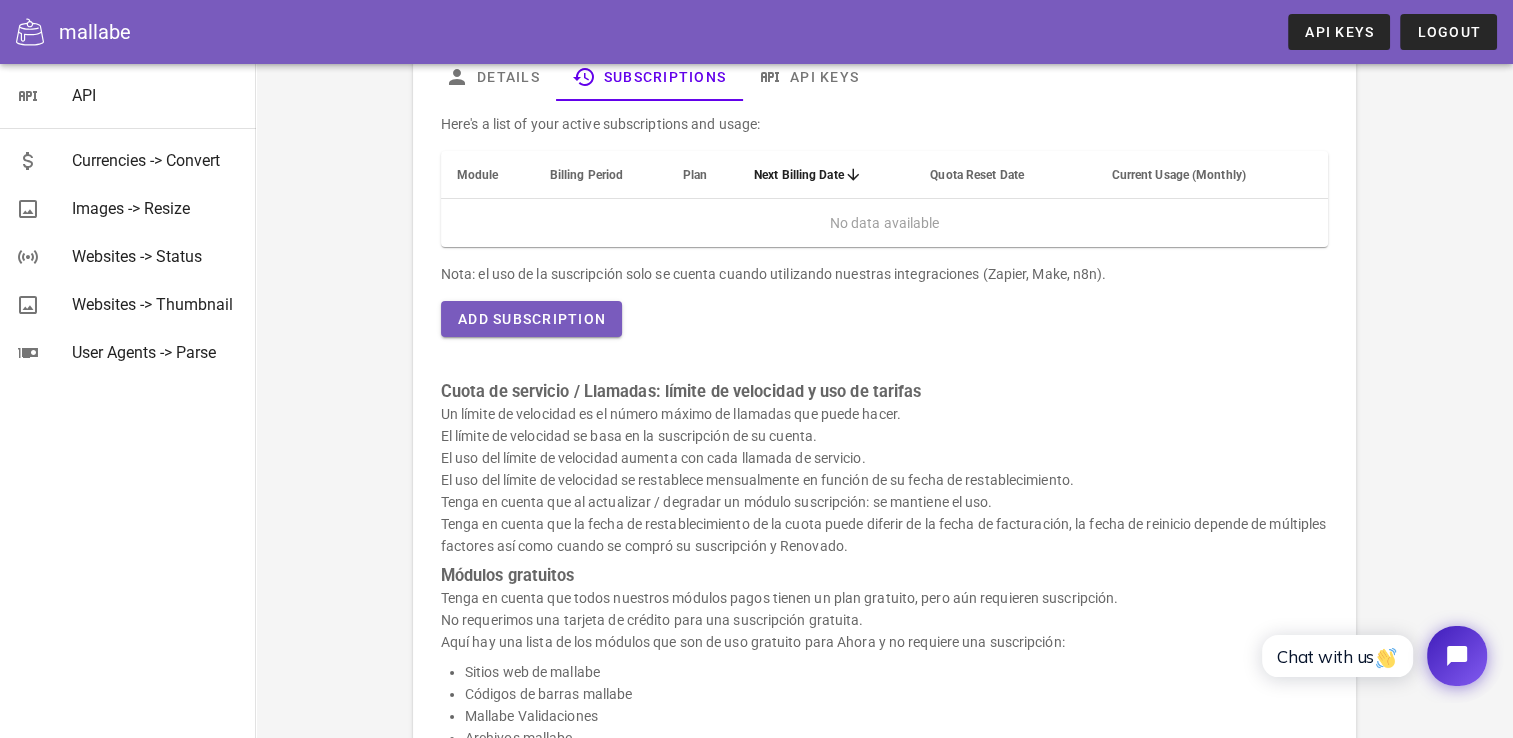 scroll, scrollTop: 61, scrollLeft: 0, axis: vertical 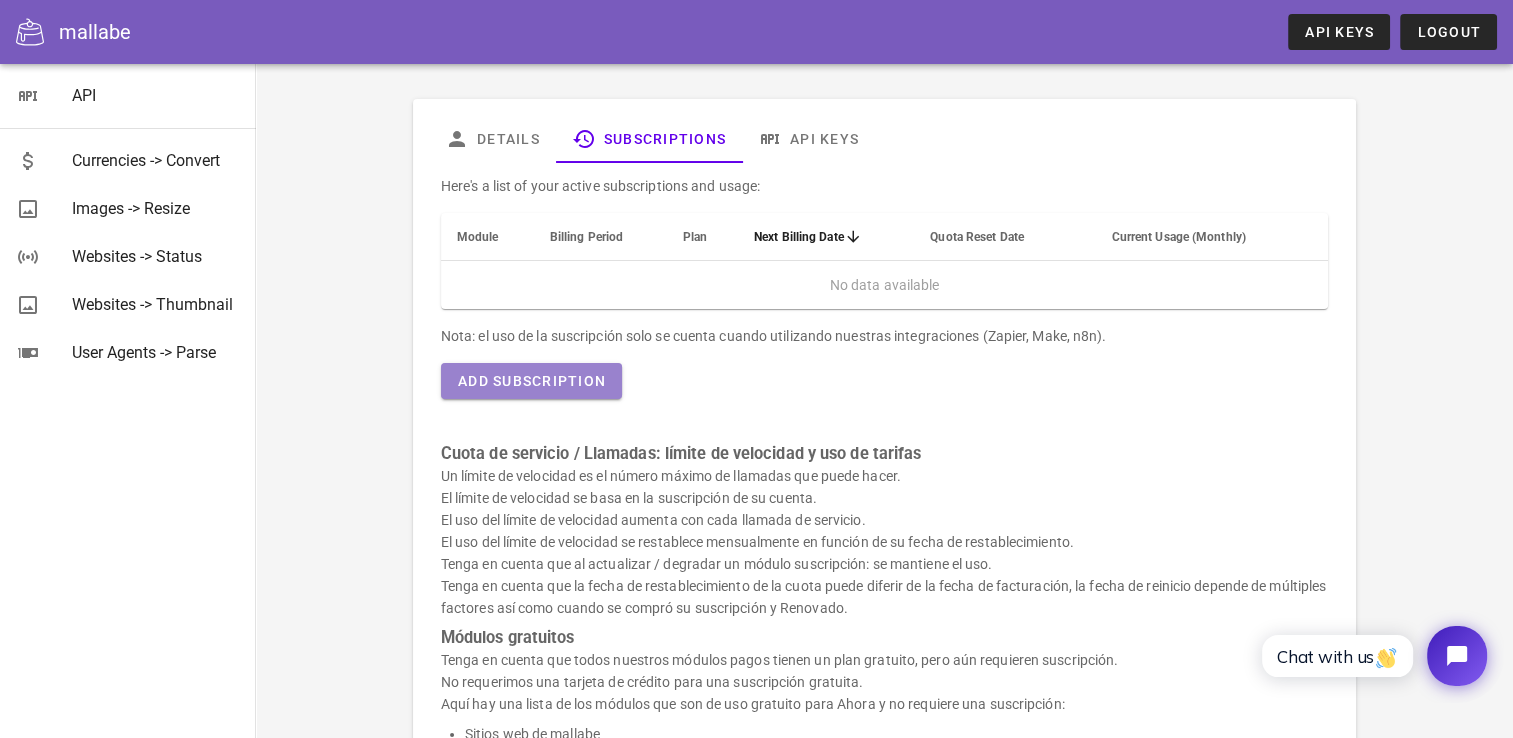 click on "Add Subscription" at bounding box center [531, 381] 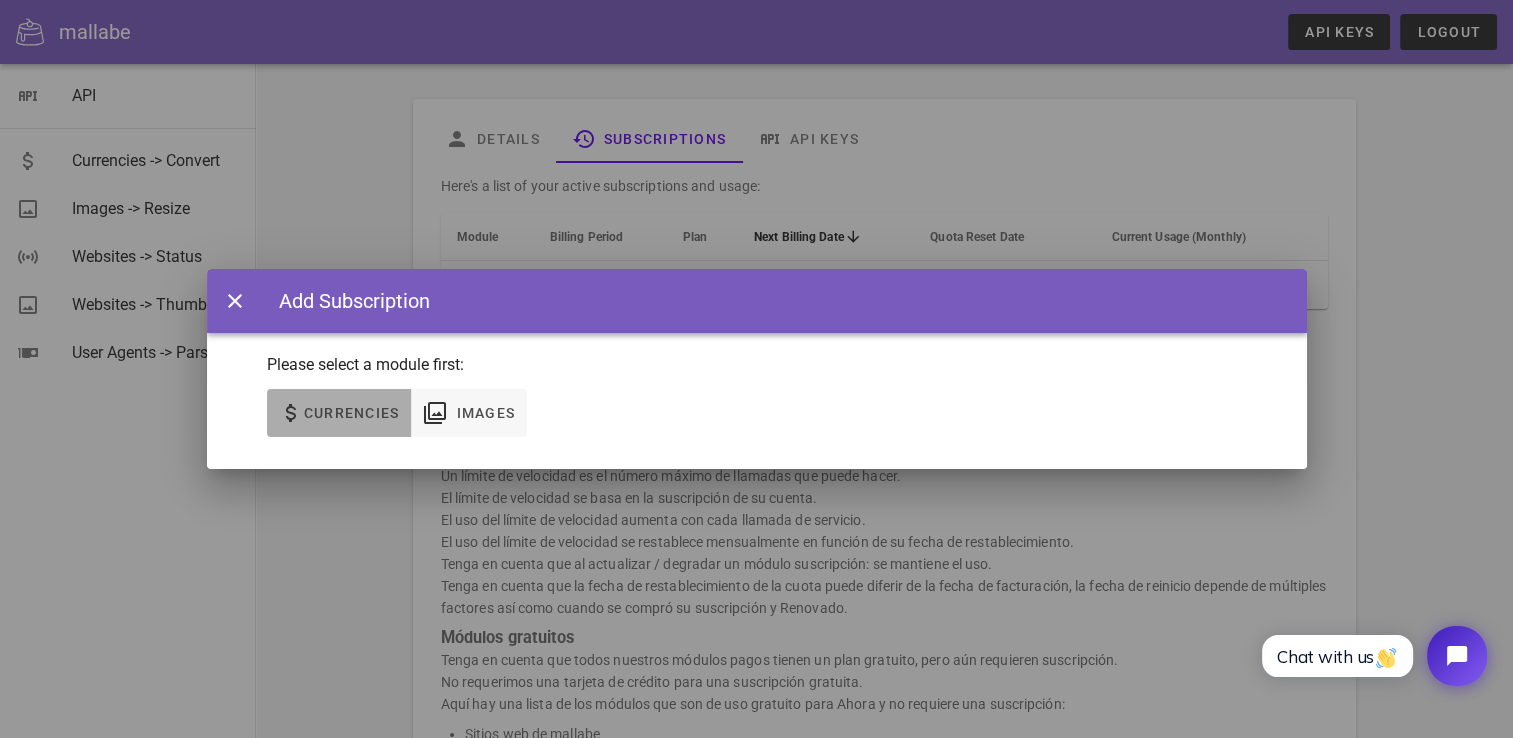 click on "Currencies" at bounding box center [351, 413] 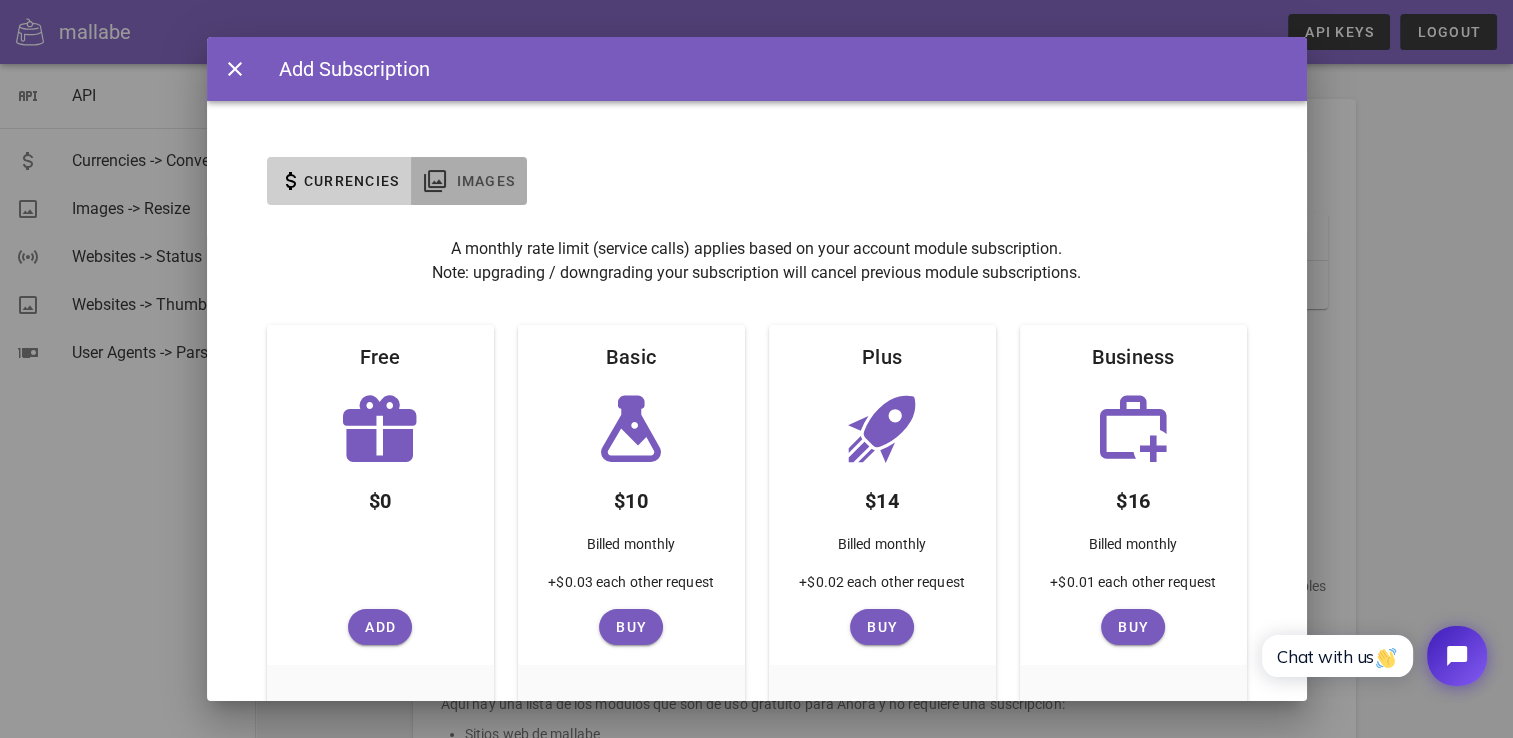 click on "Images" at bounding box center (485, 181) 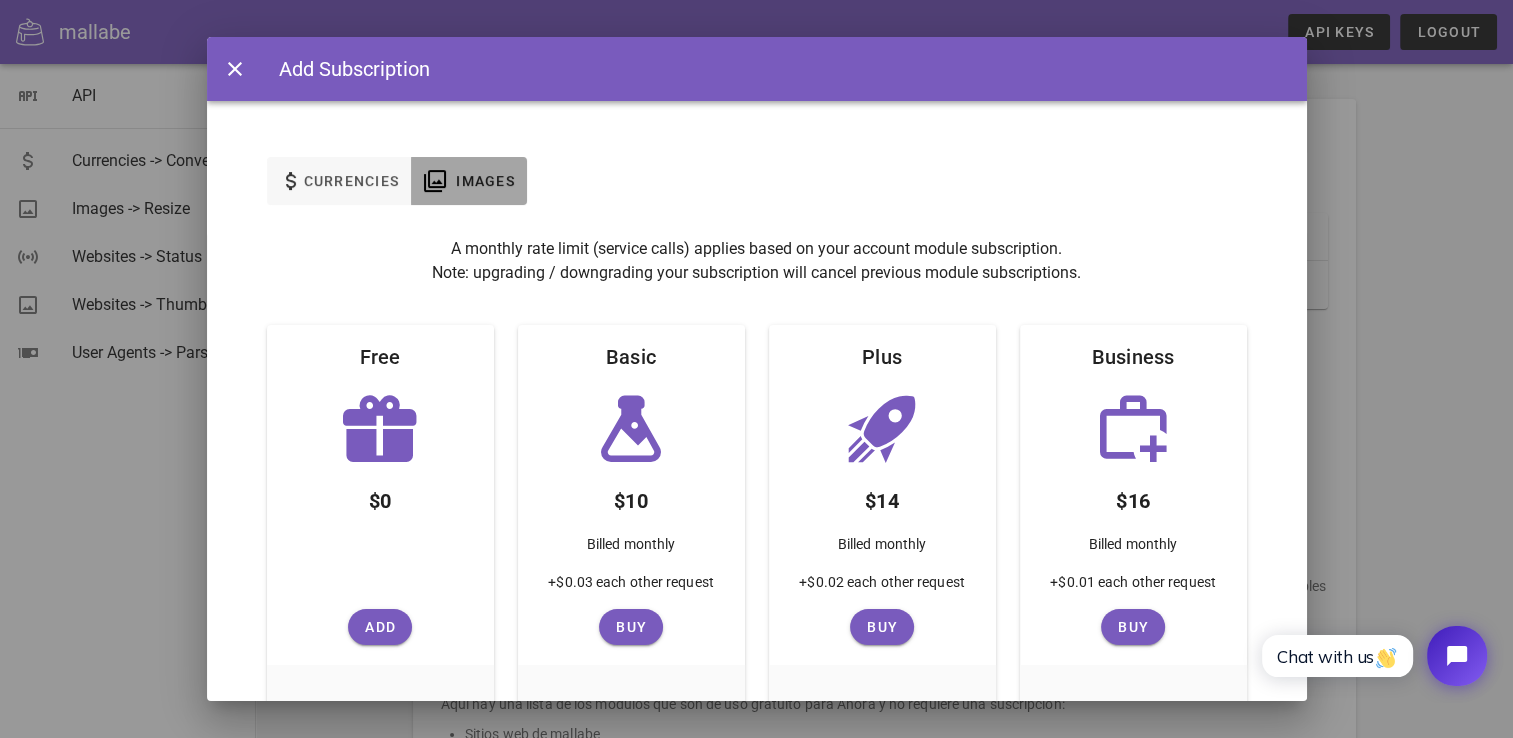 click on "Images" at bounding box center (485, 181) 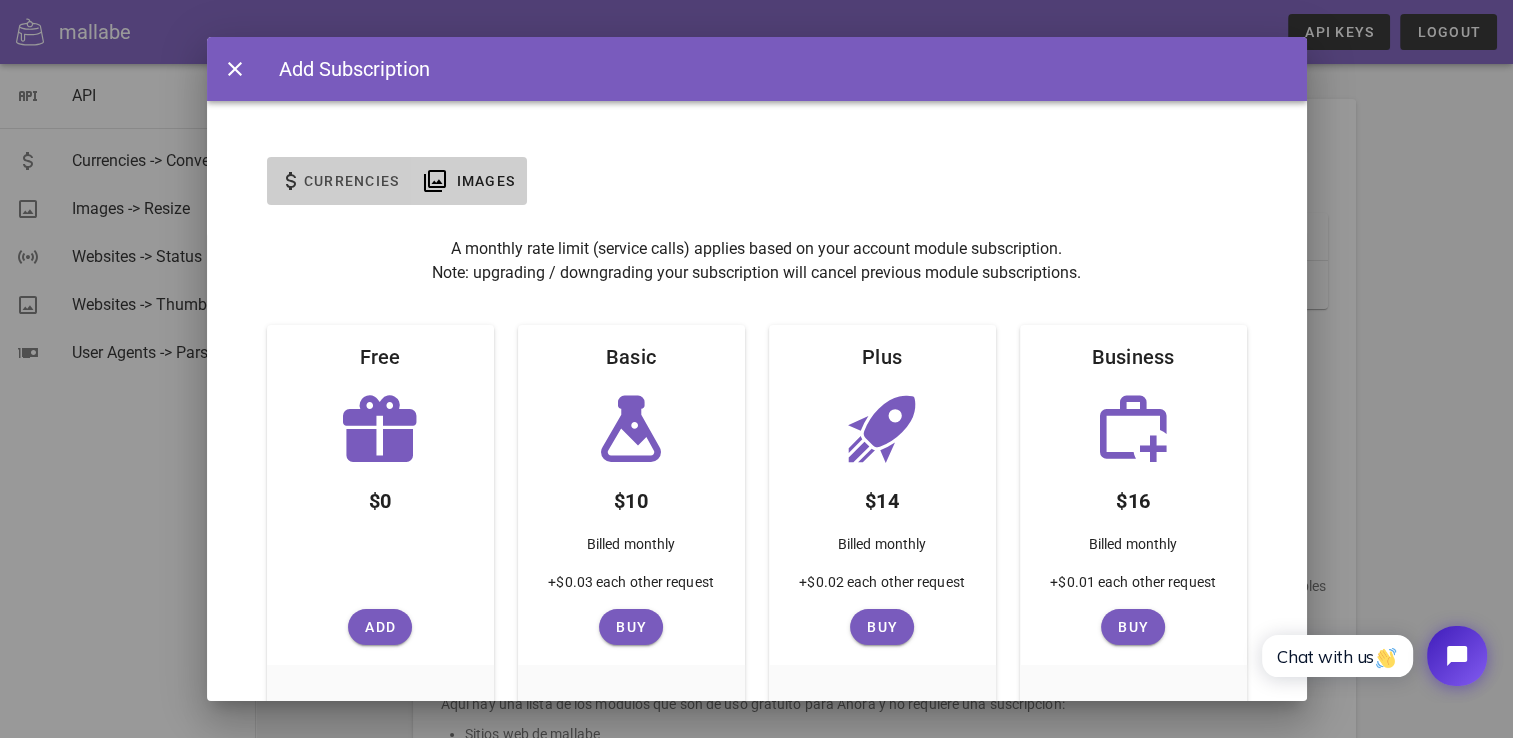 click on "Currencies" at bounding box center [339, 181] 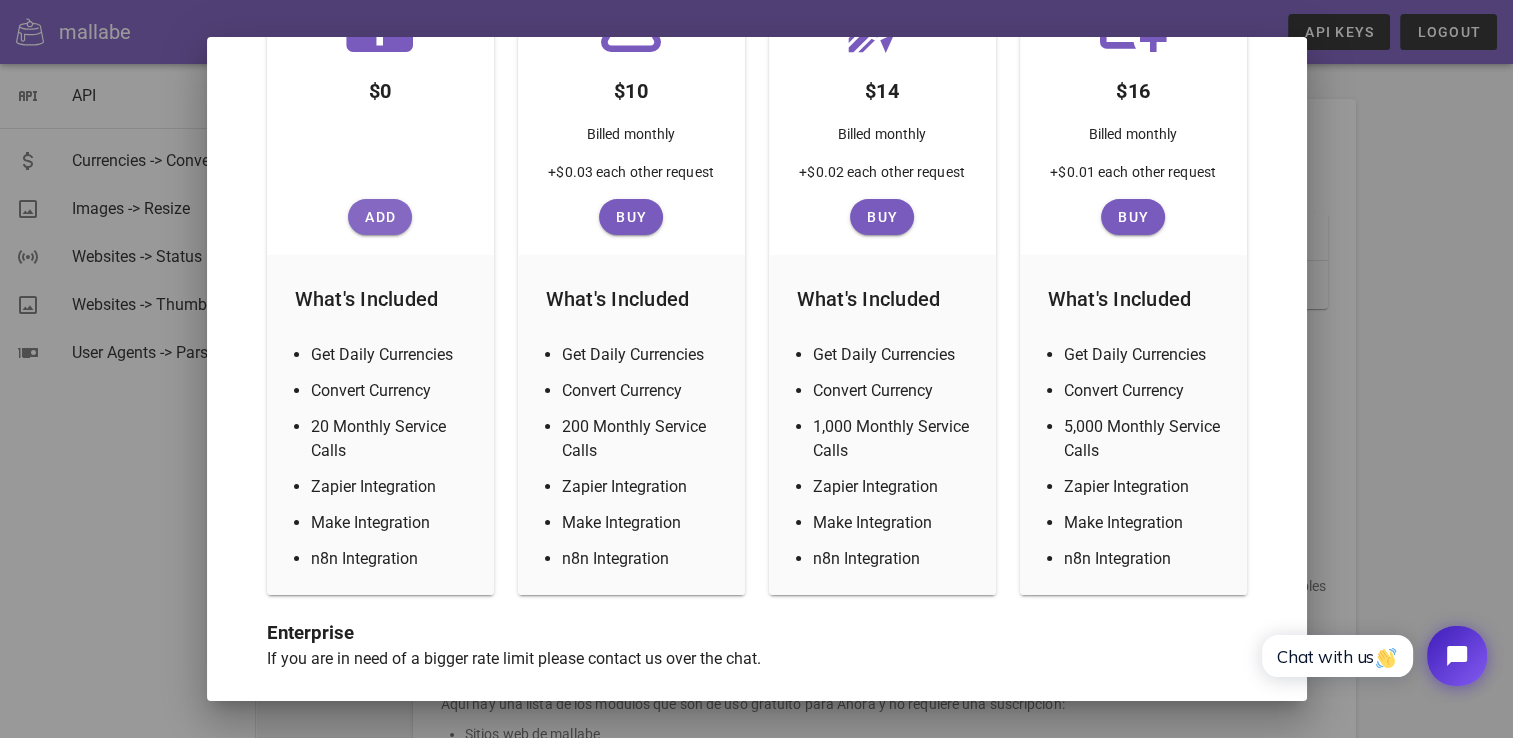 scroll, scrollTop: 419, scrollLeft: 0, axis: vertical 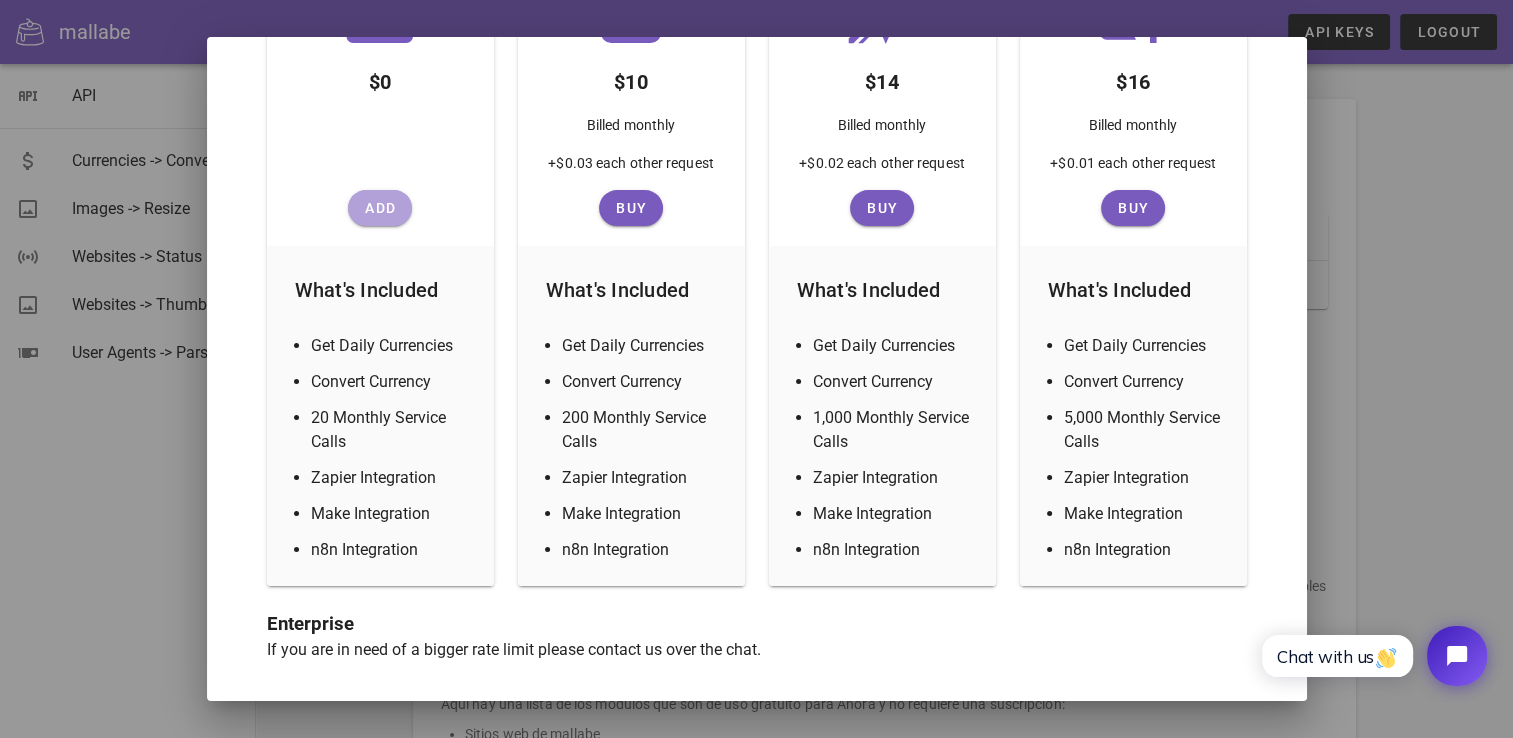 click on "Add" at bounding box center (380, 208) 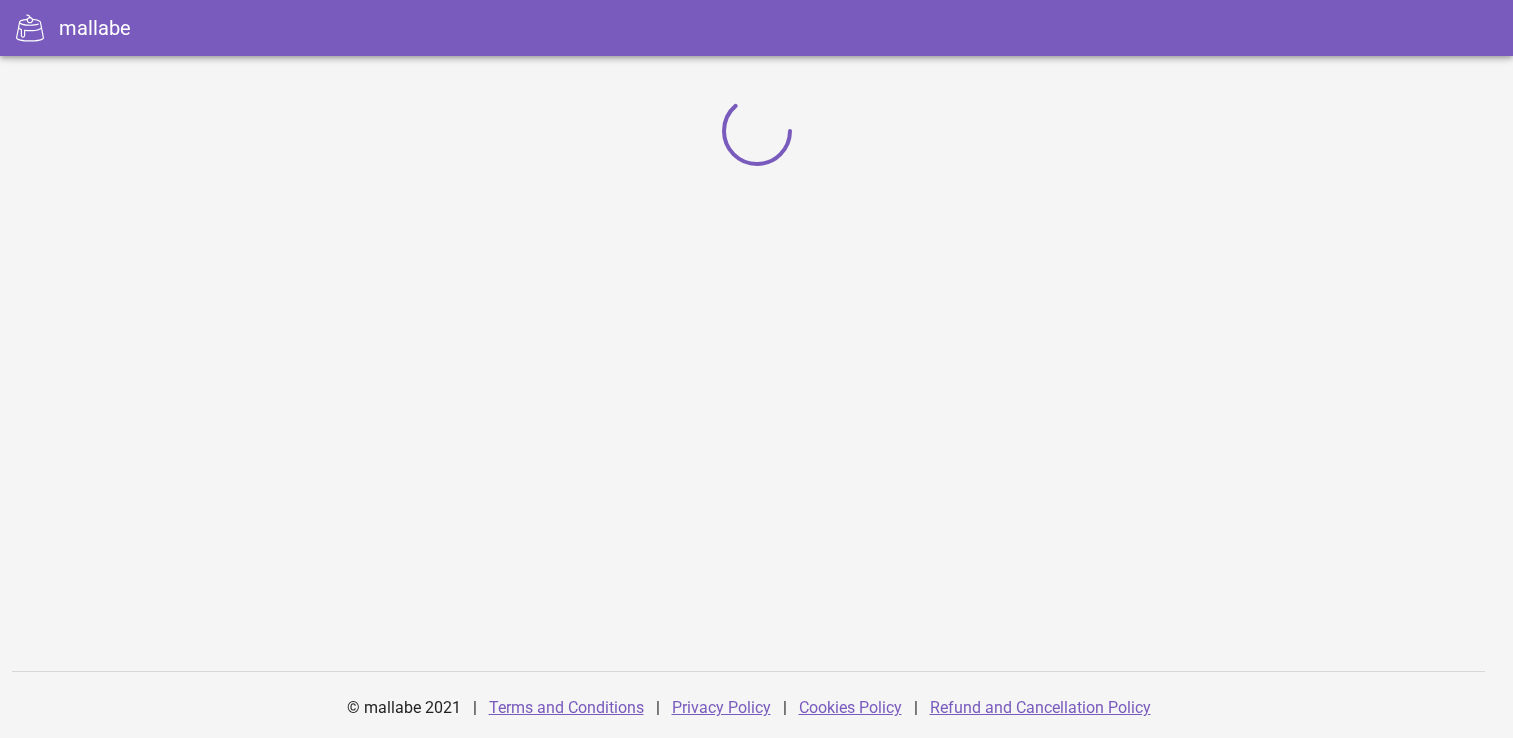 scroll, scrollTop: 0, scrollLeft: 0, axis: both 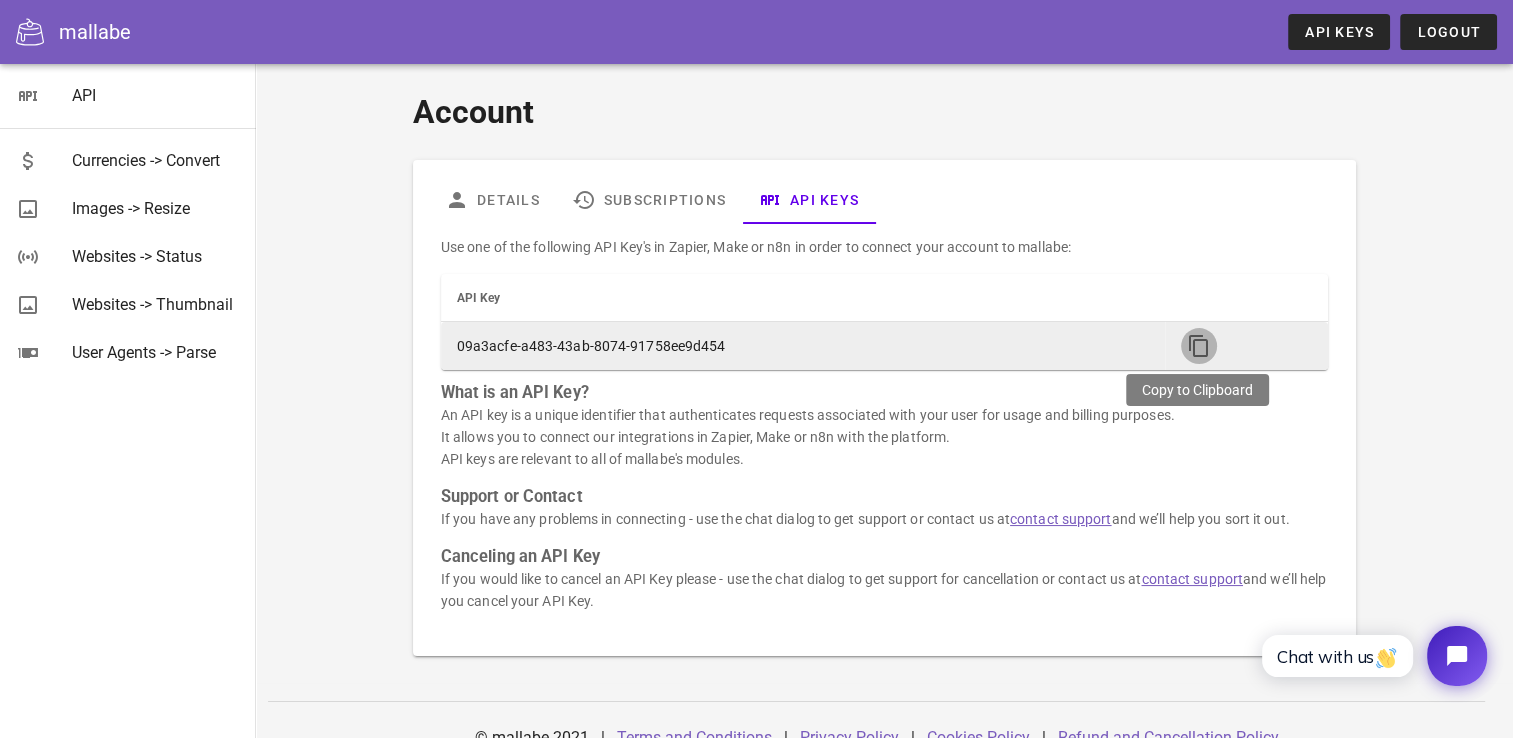 click at bounding box center (1199, 346) 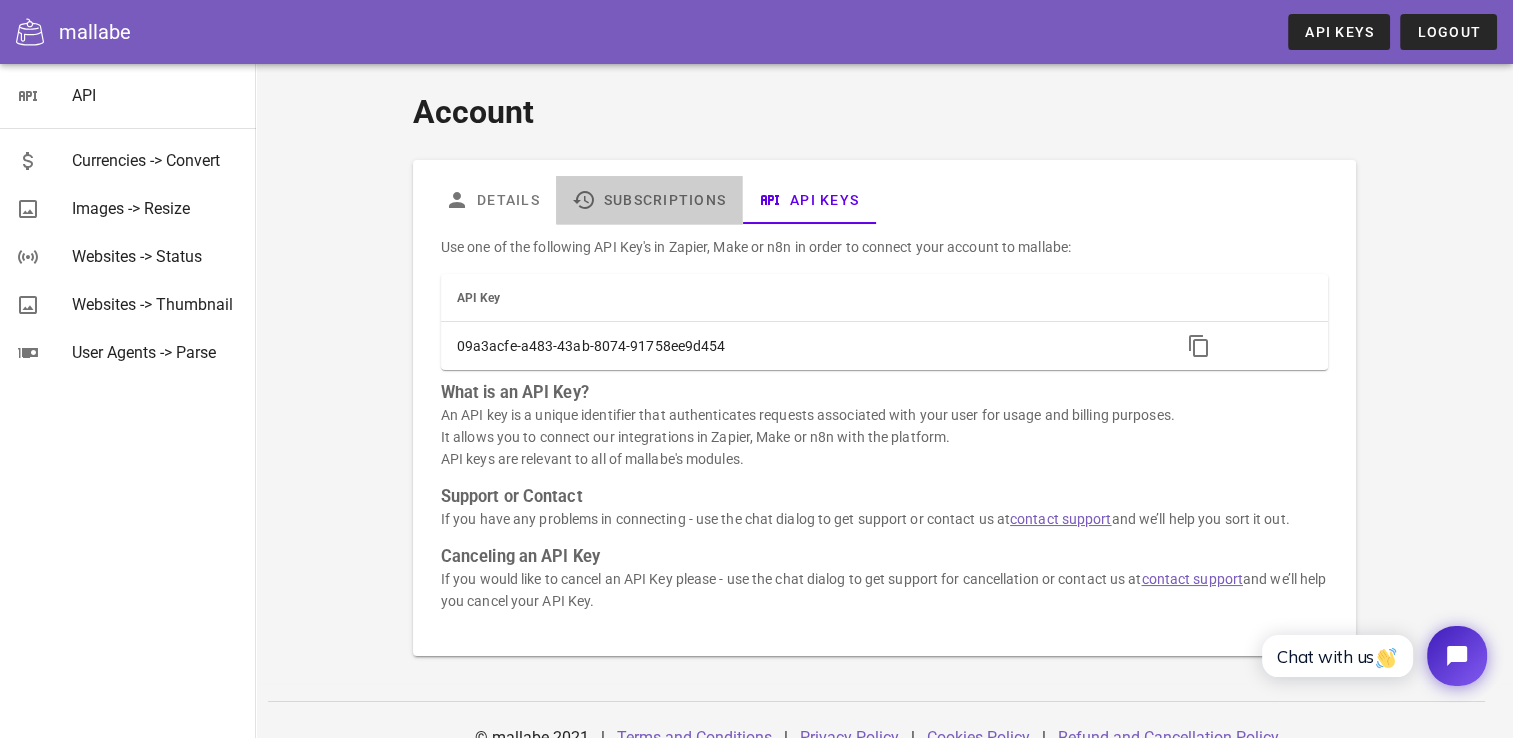 click on "Subscriptions" at bounding box center [649, 200] 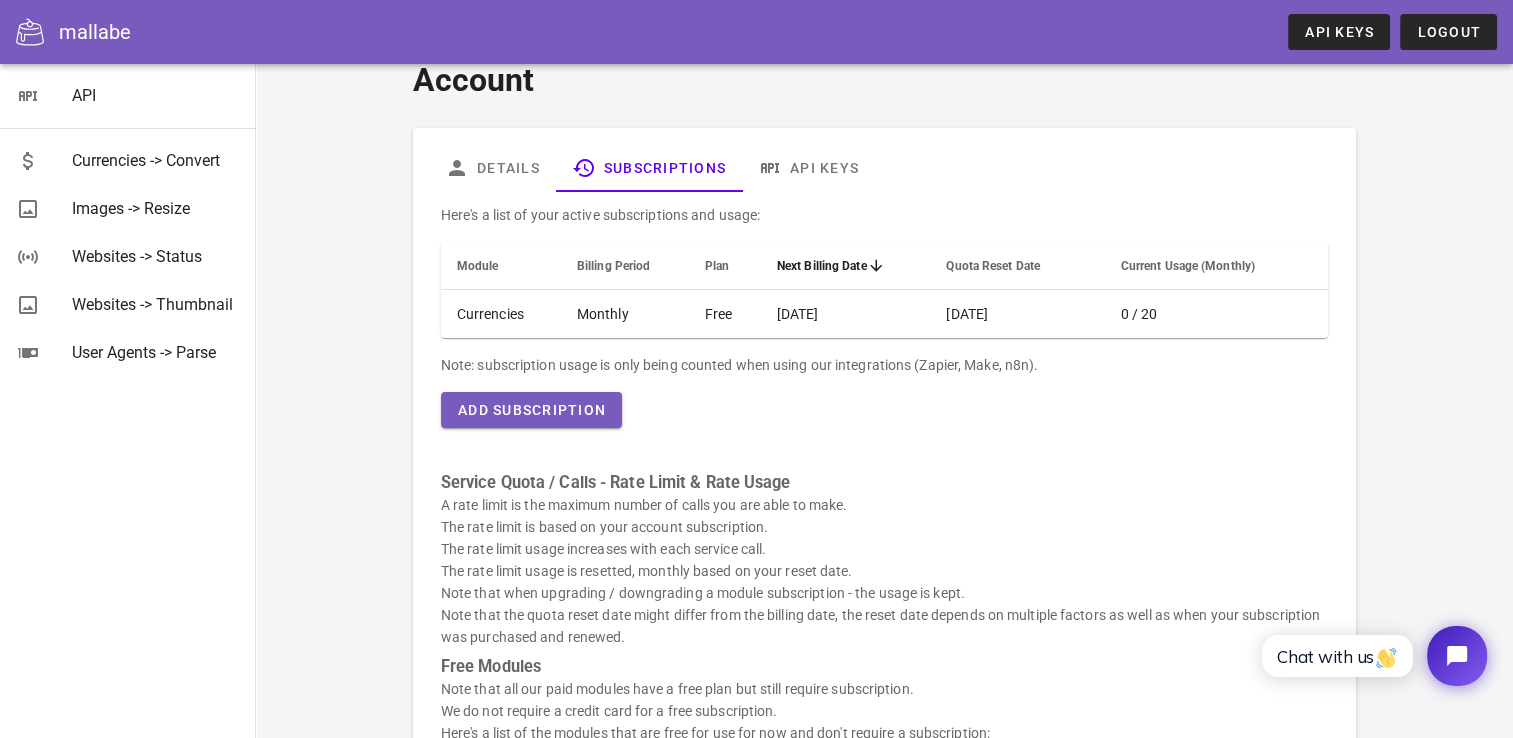 scroll, scrollTop: 0, scrollLeft: 0, axis: both 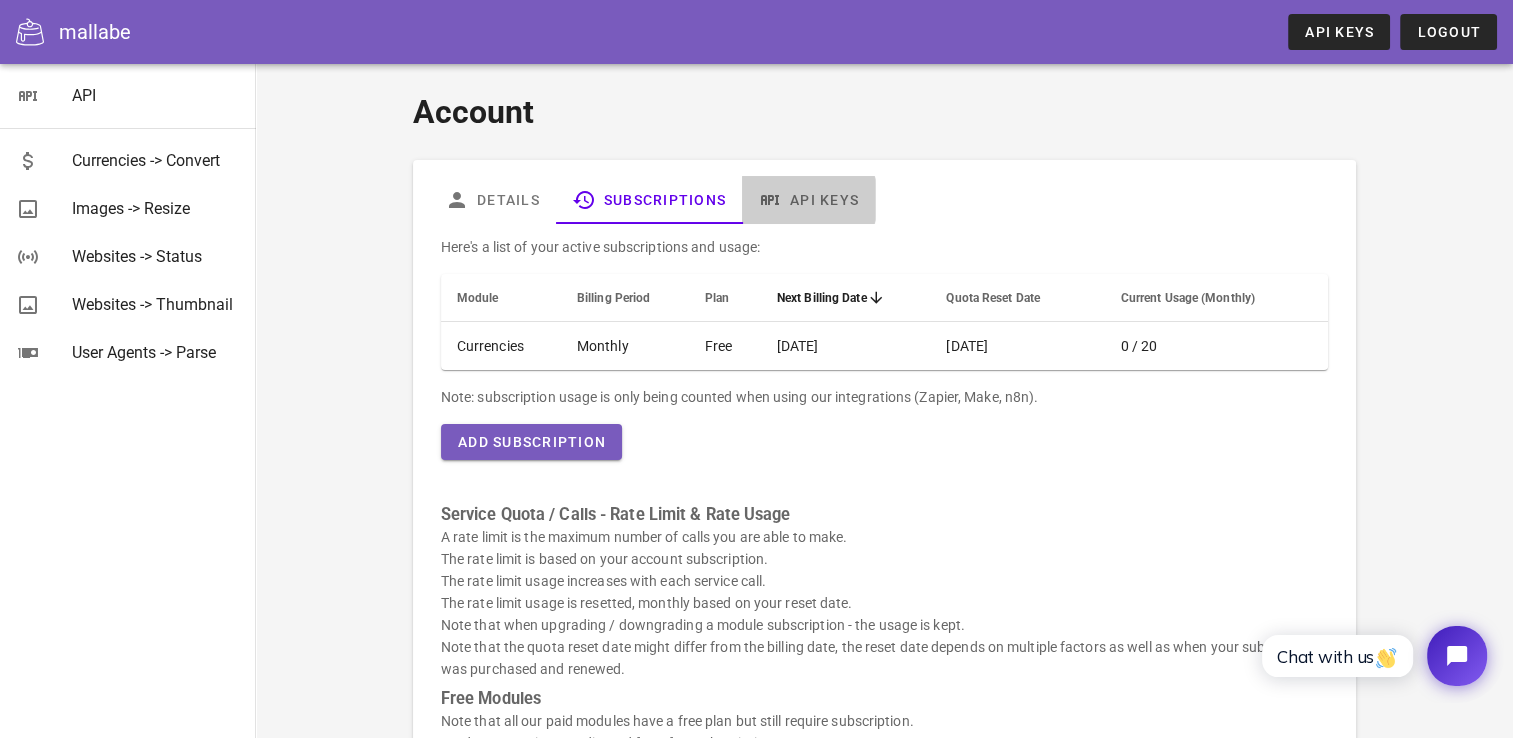 click on "API Keys" at bounding box center [808, 200] 